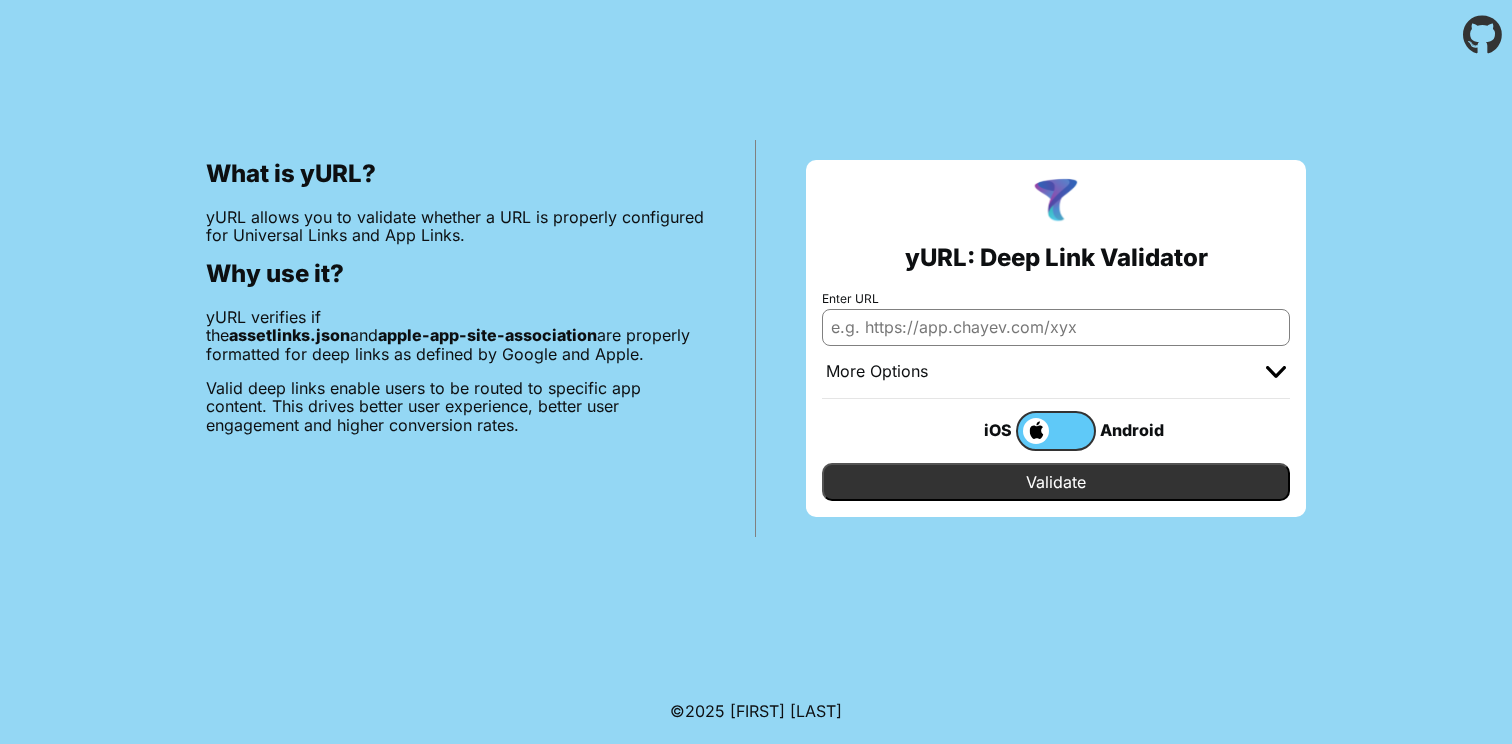 scroll, scrollTop: 0, scrollLeft: 0, axis: both 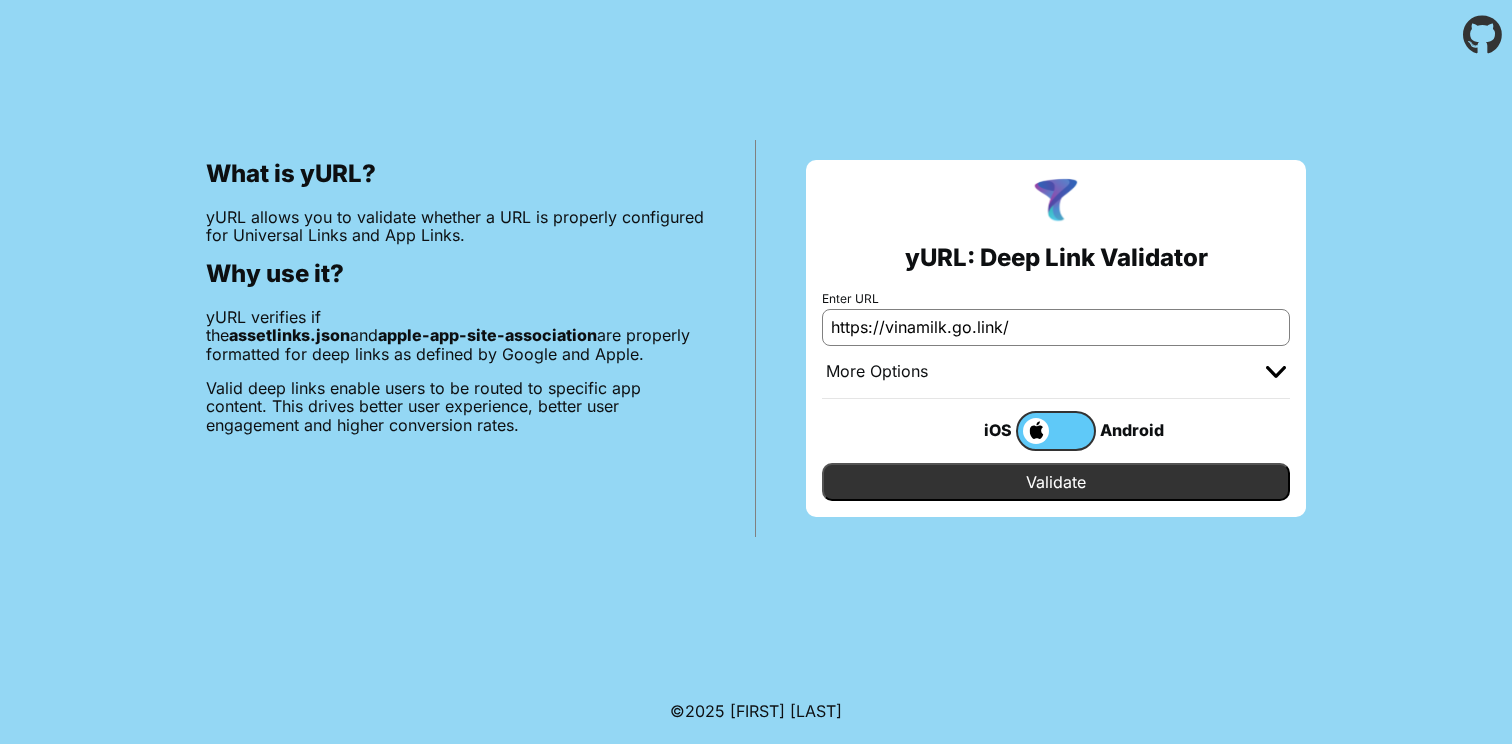 type on "https://vinamilk.go.link/" 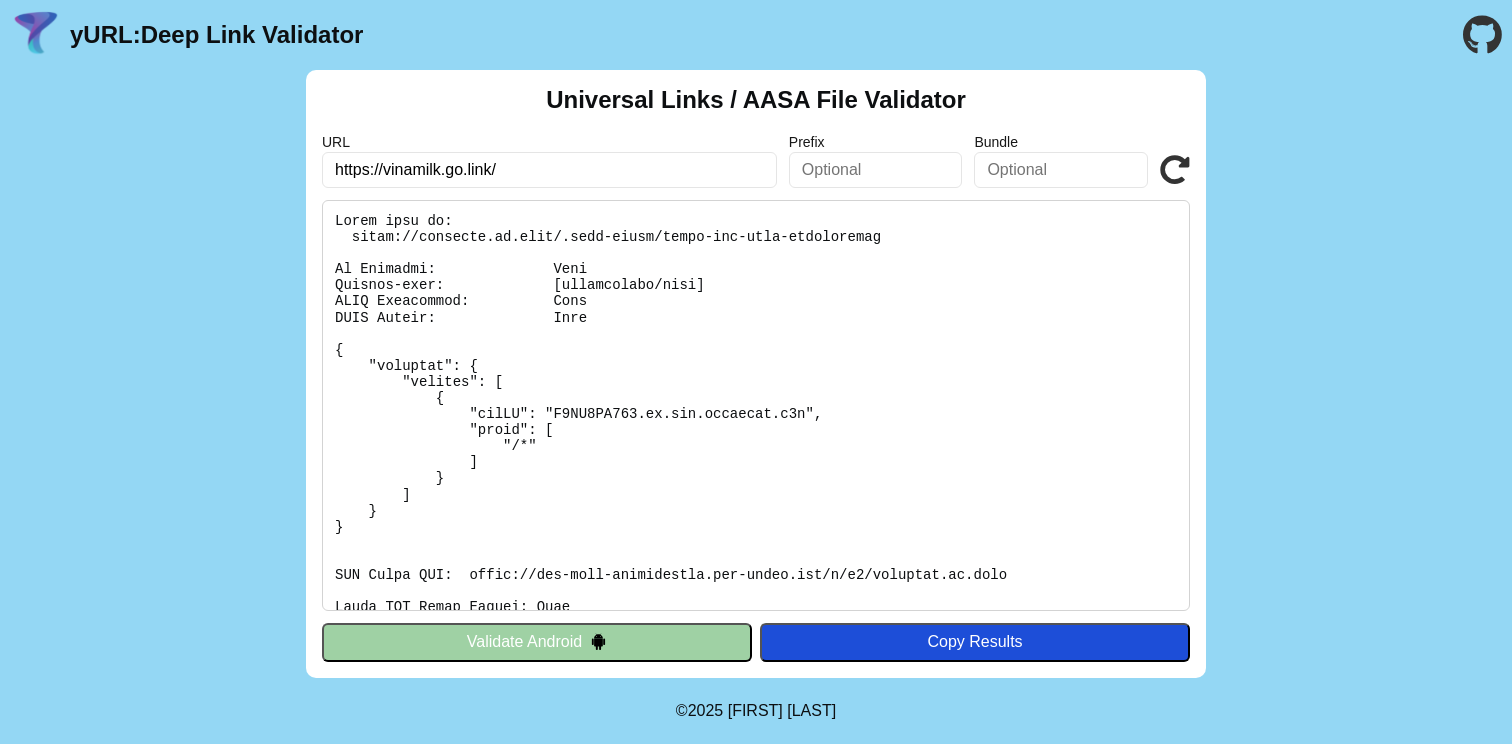 scroll, scrollTop: 0, scrollLeft: 0, axis: both 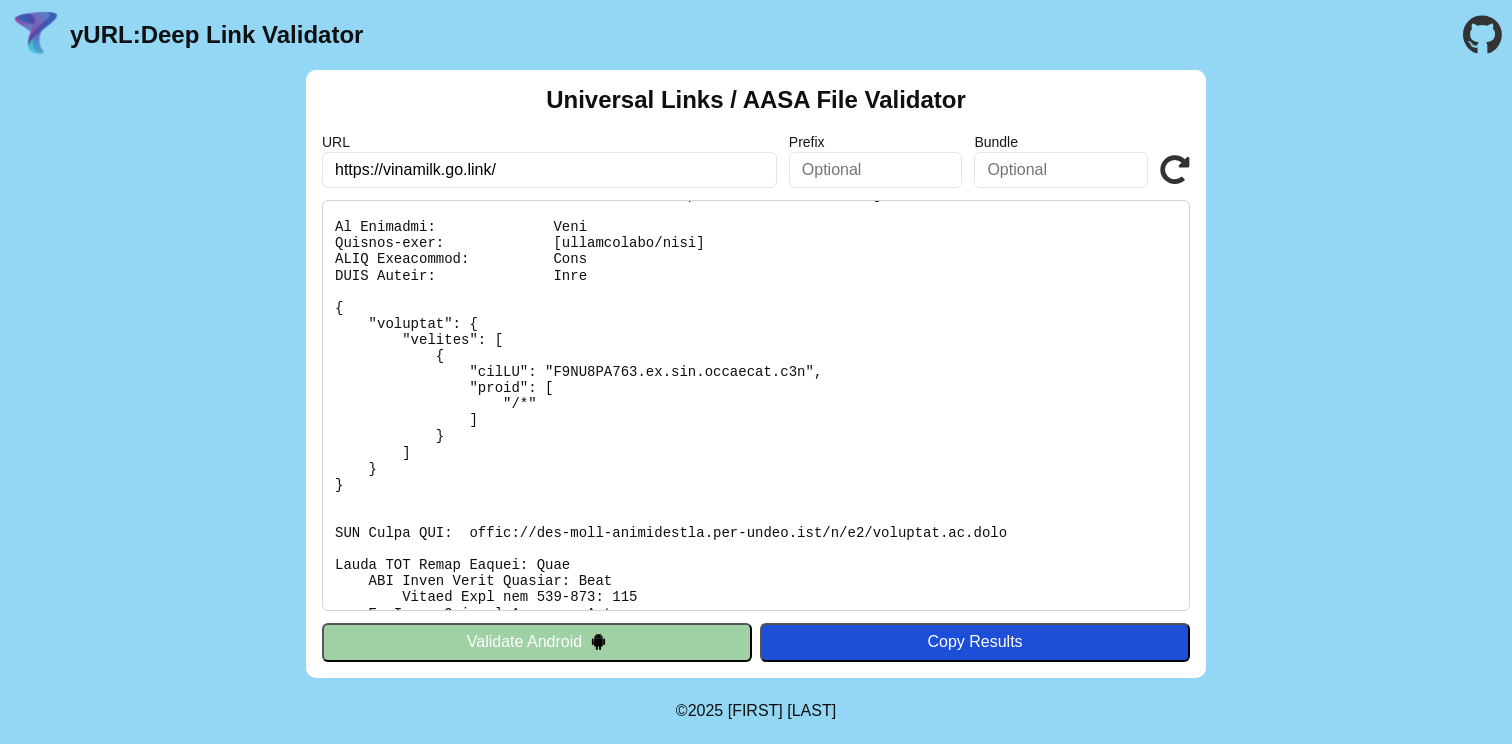 click on "Validate Android" at bounding box center (537, 642) 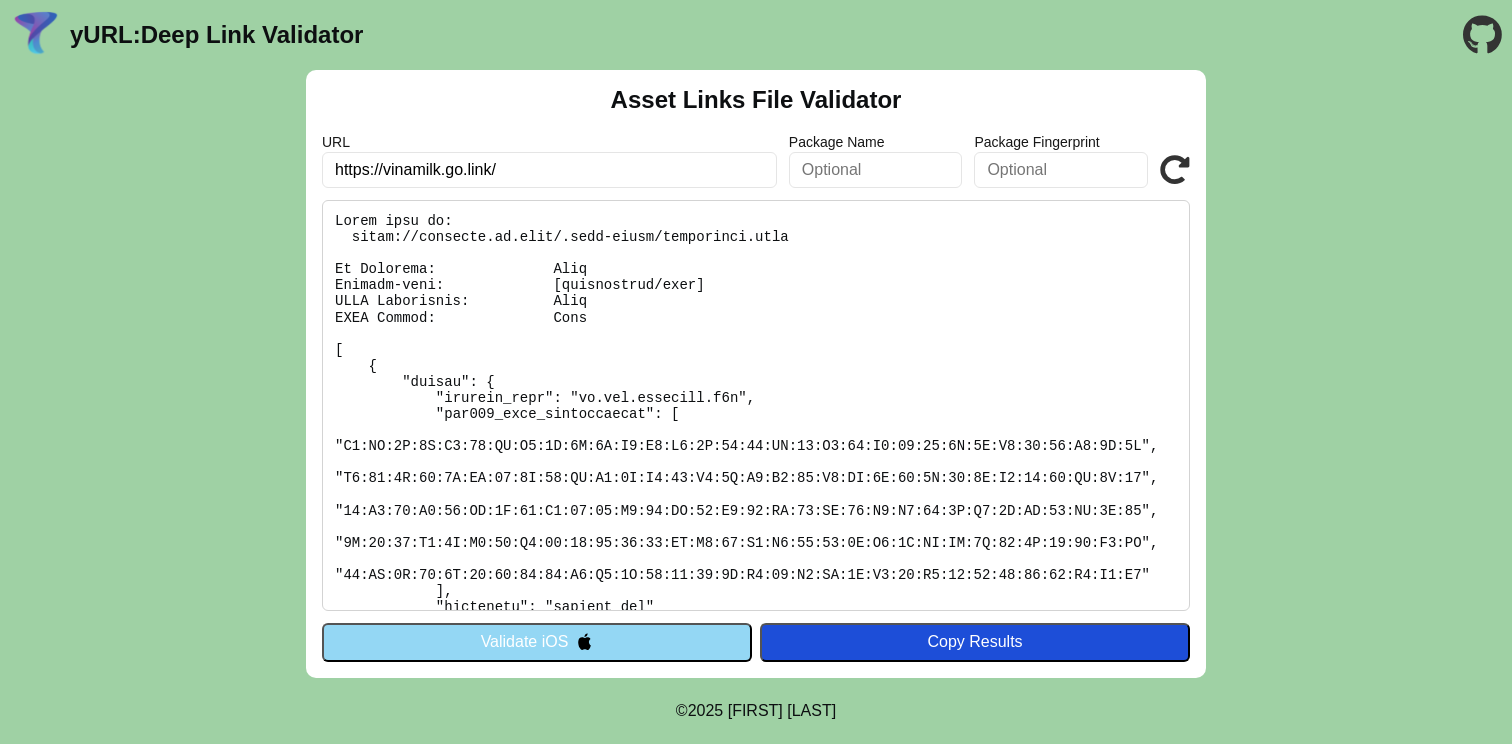 scroll, scrollTop: 0, scrollLeft: 0, axis: both 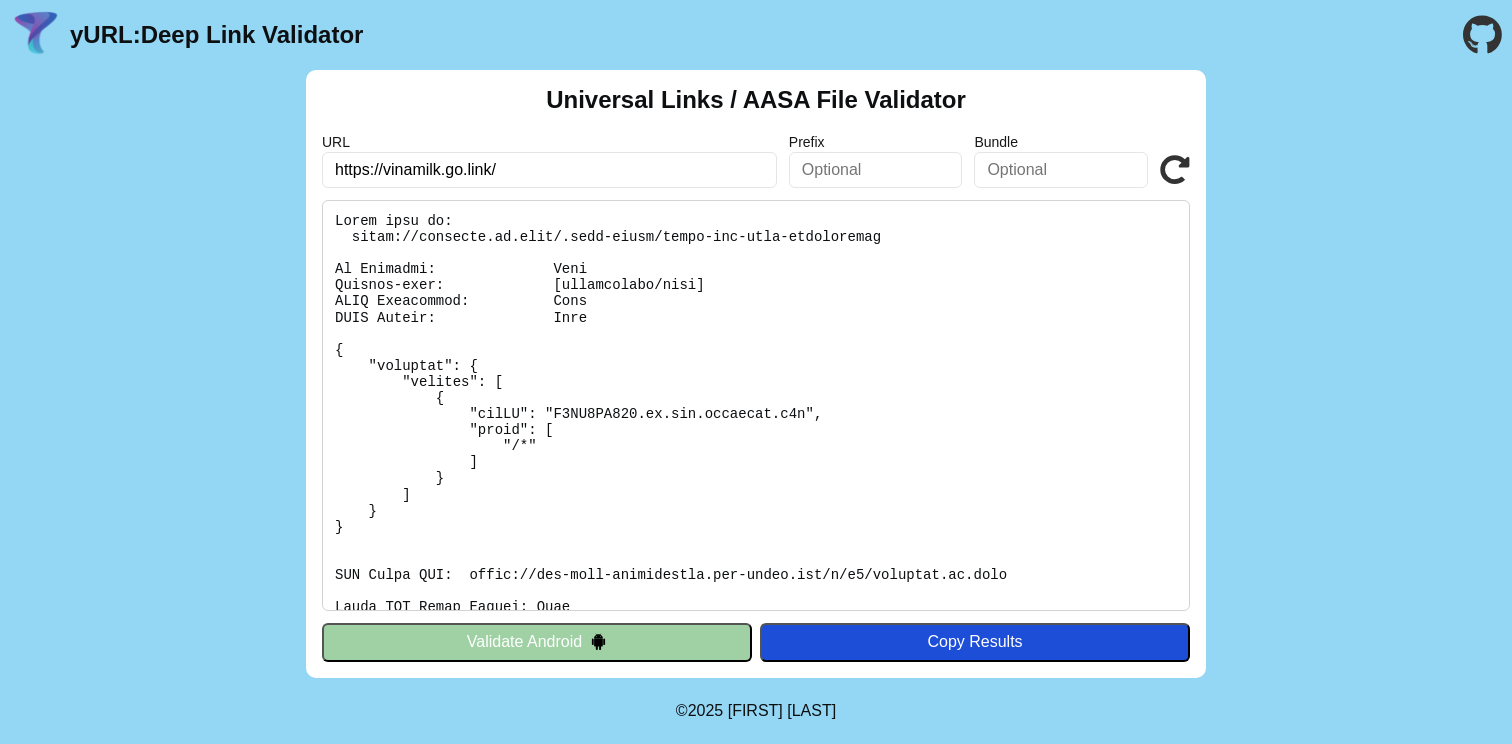 click on "https://vinamilk.go.link/" at bounding box center (549, 170) 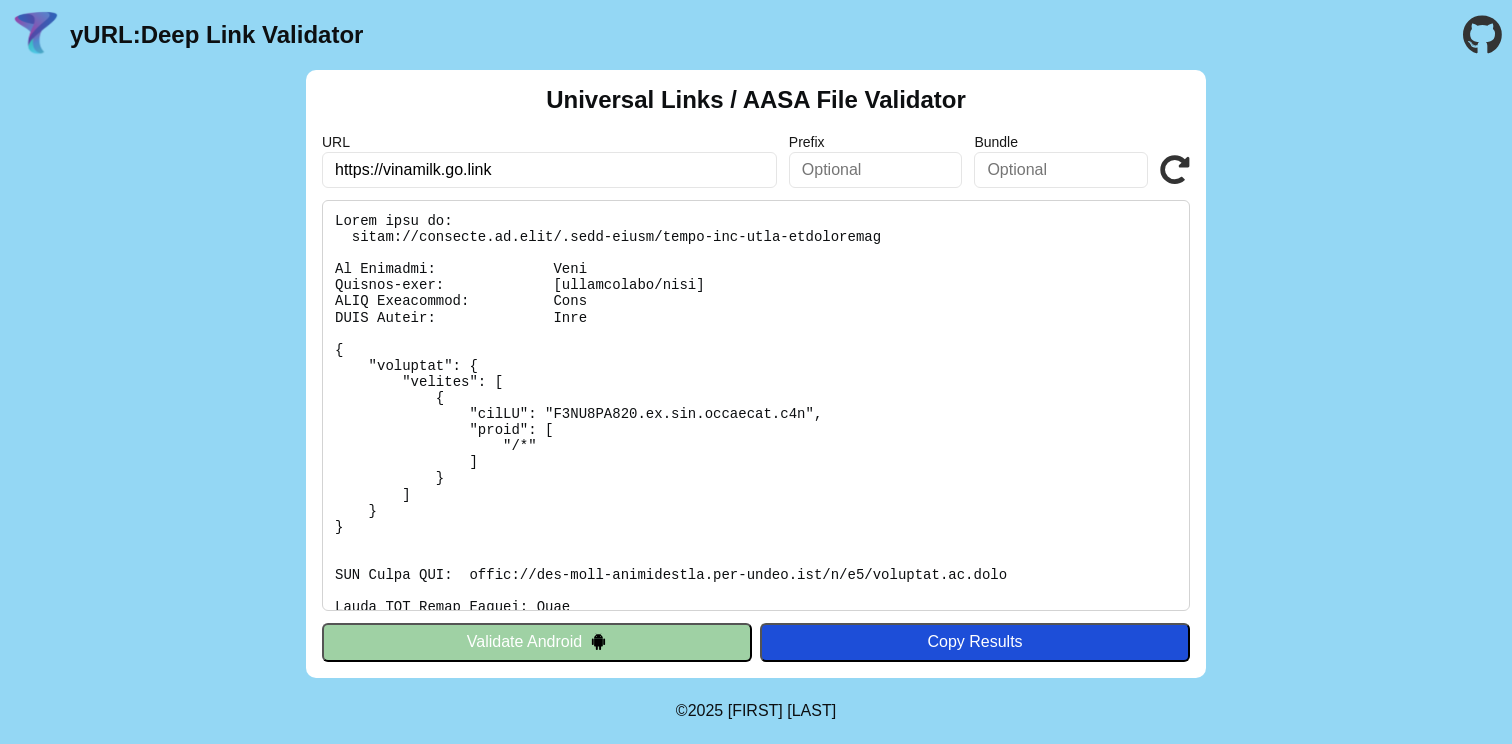 type on "https://vinamilk.go.link" 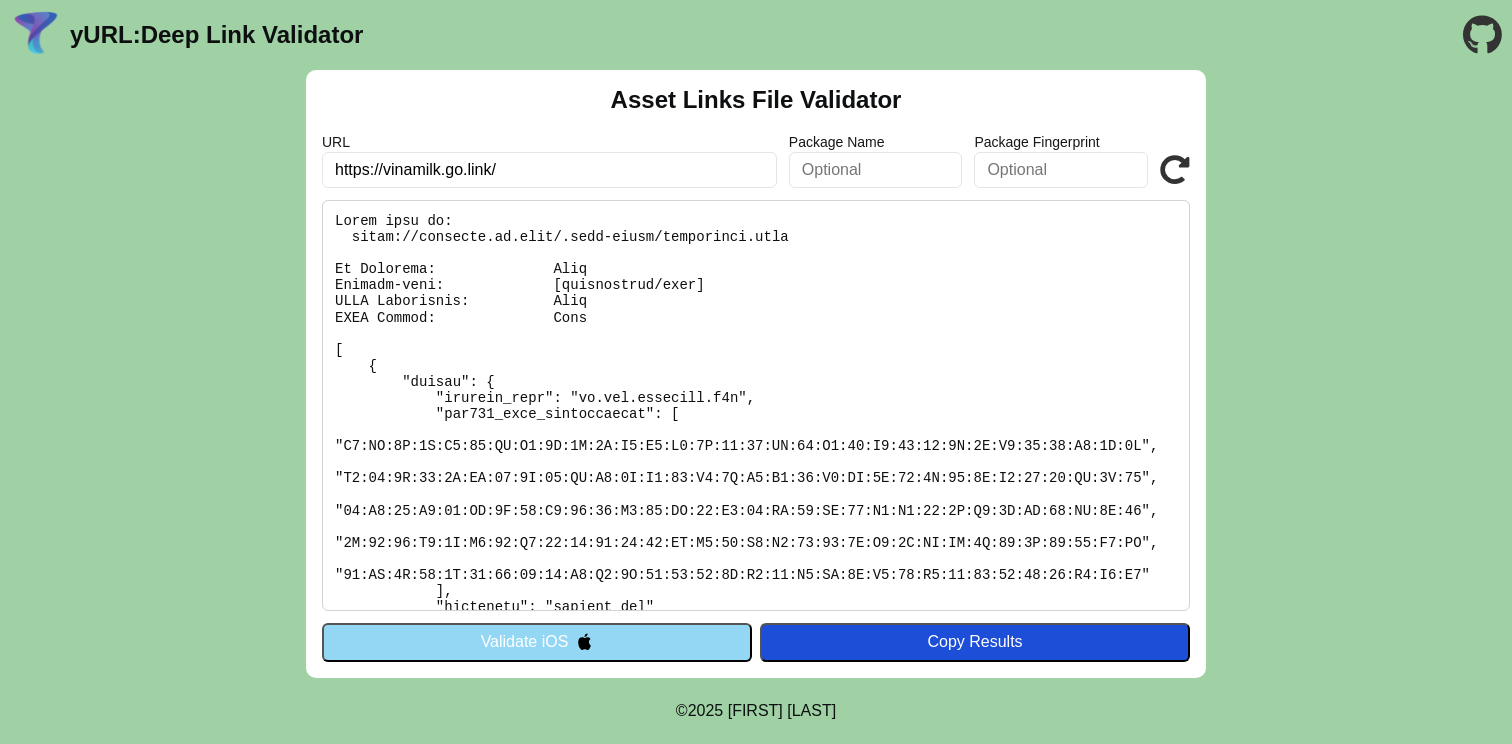 scroll, scrollTop: 0, scrollLeft: 0, axis: both 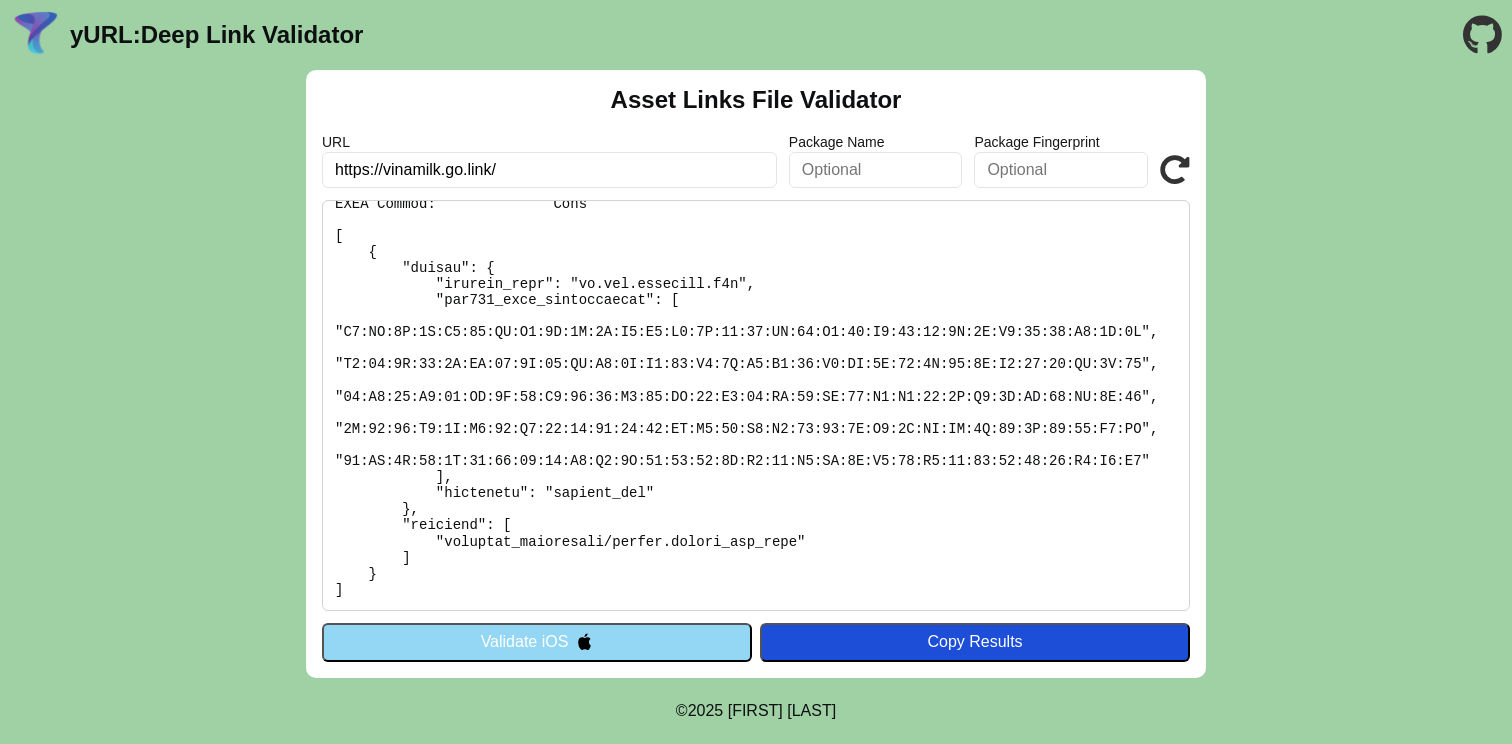 click on "Validate iOS" at bounding box center [537, 642] 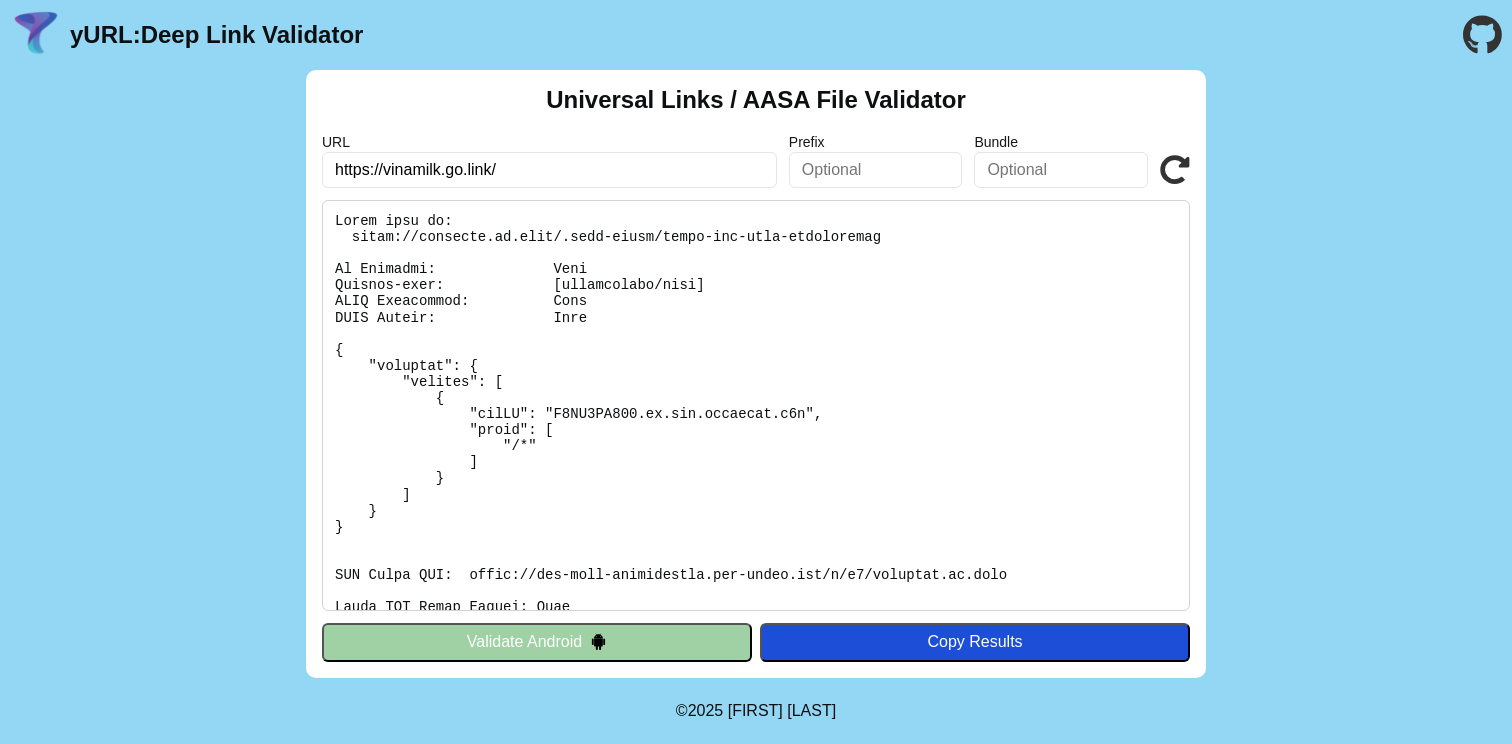 scroll, scrollTop: 0, scrollLeft: 0, axis: both 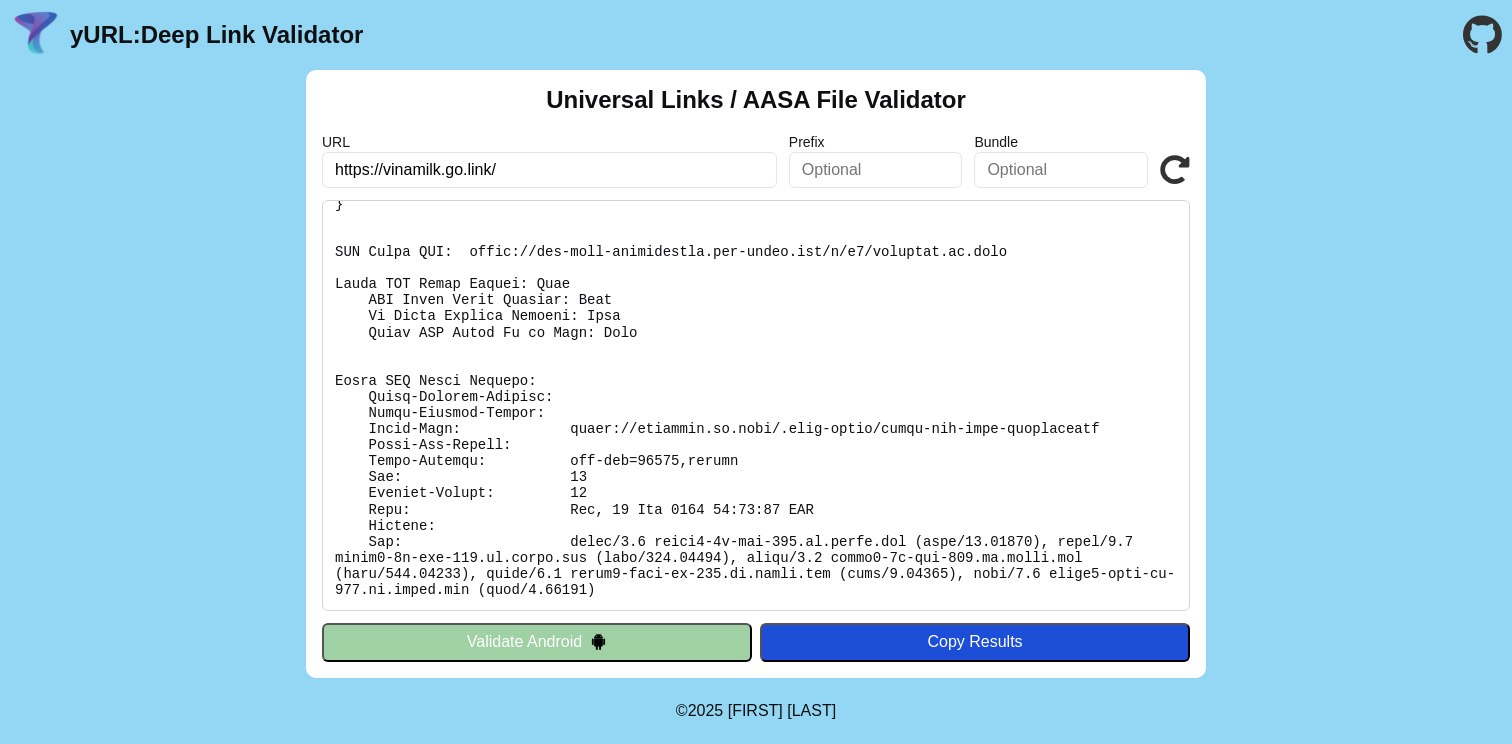 click at bounding box center [756, 405] 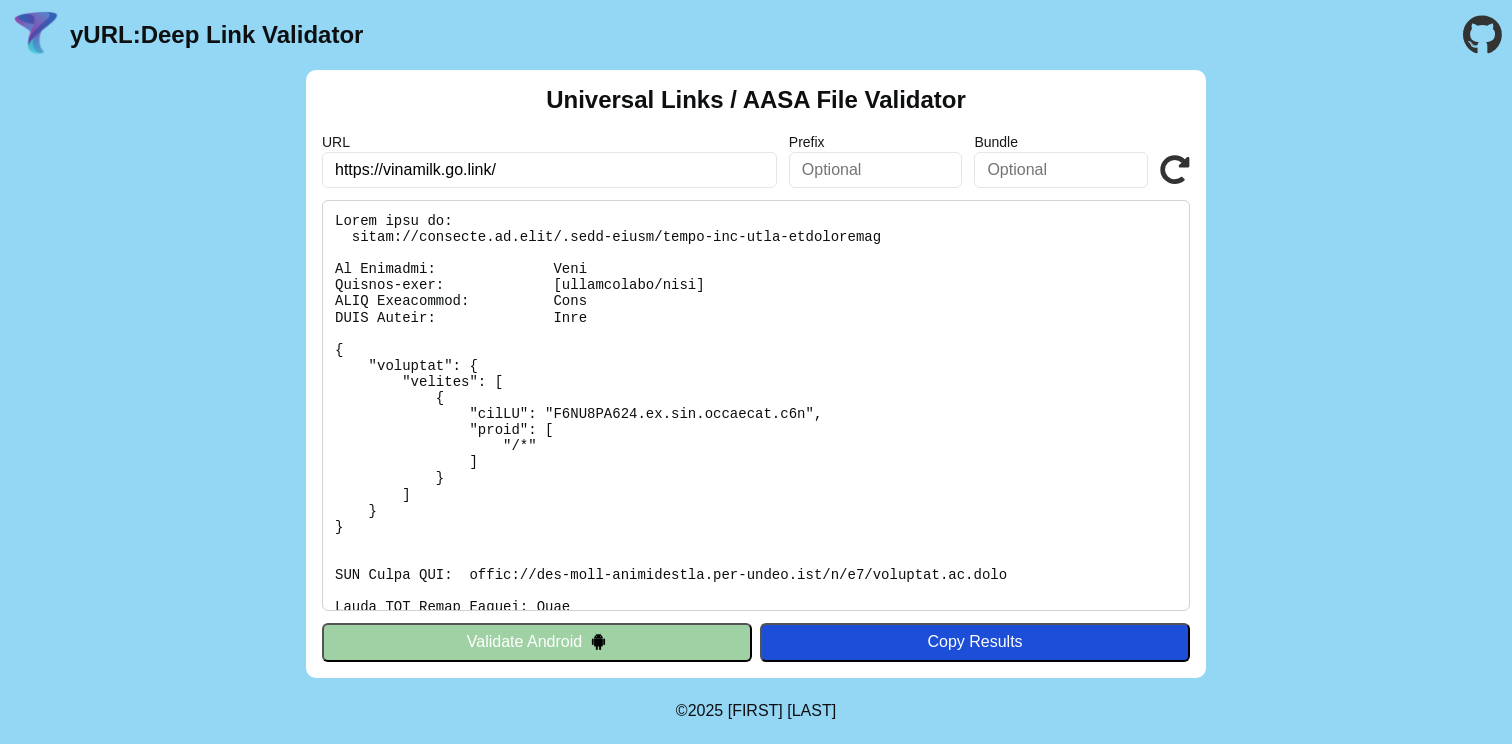 scroll, scrollTop: 0, scrollLeft: 0, axis: both 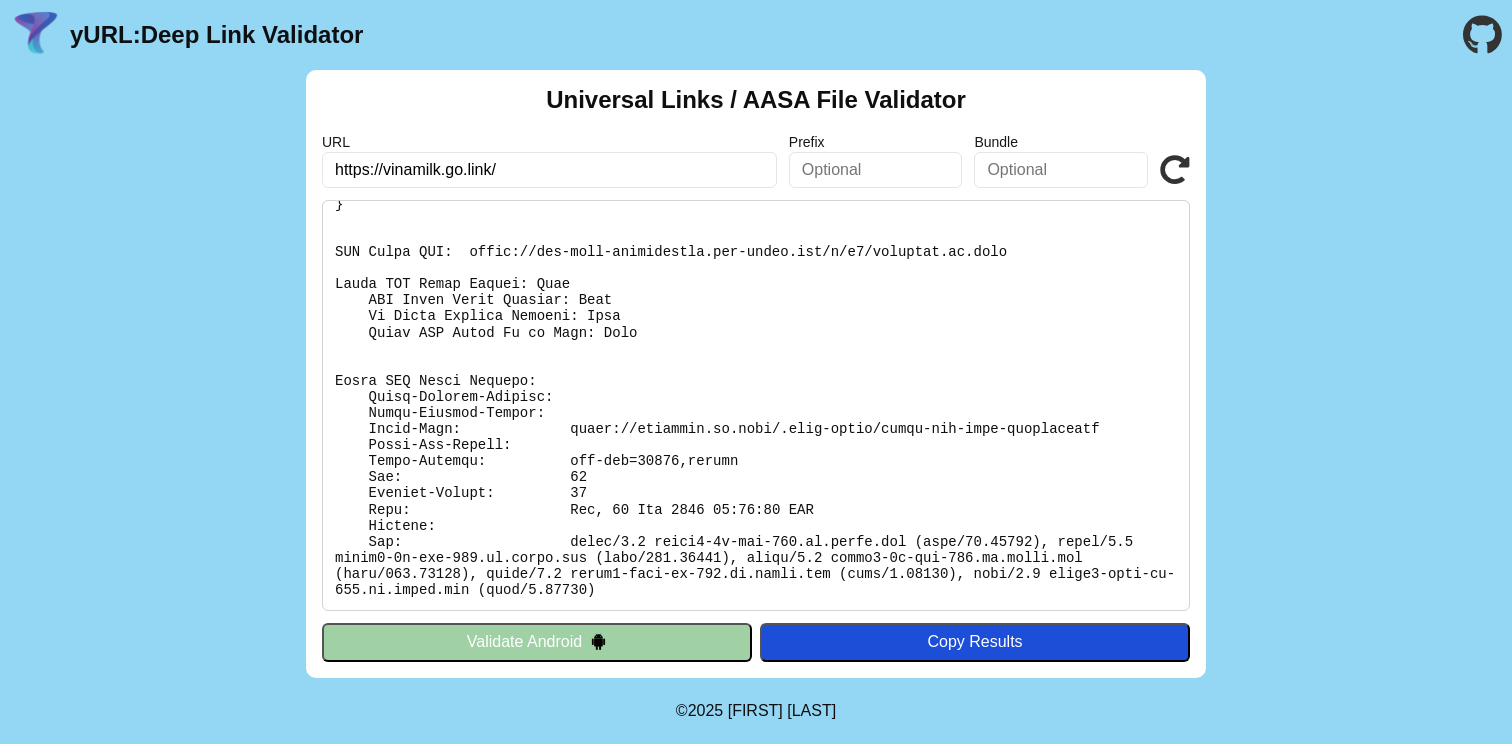 click at bounding box center [1175, 170] 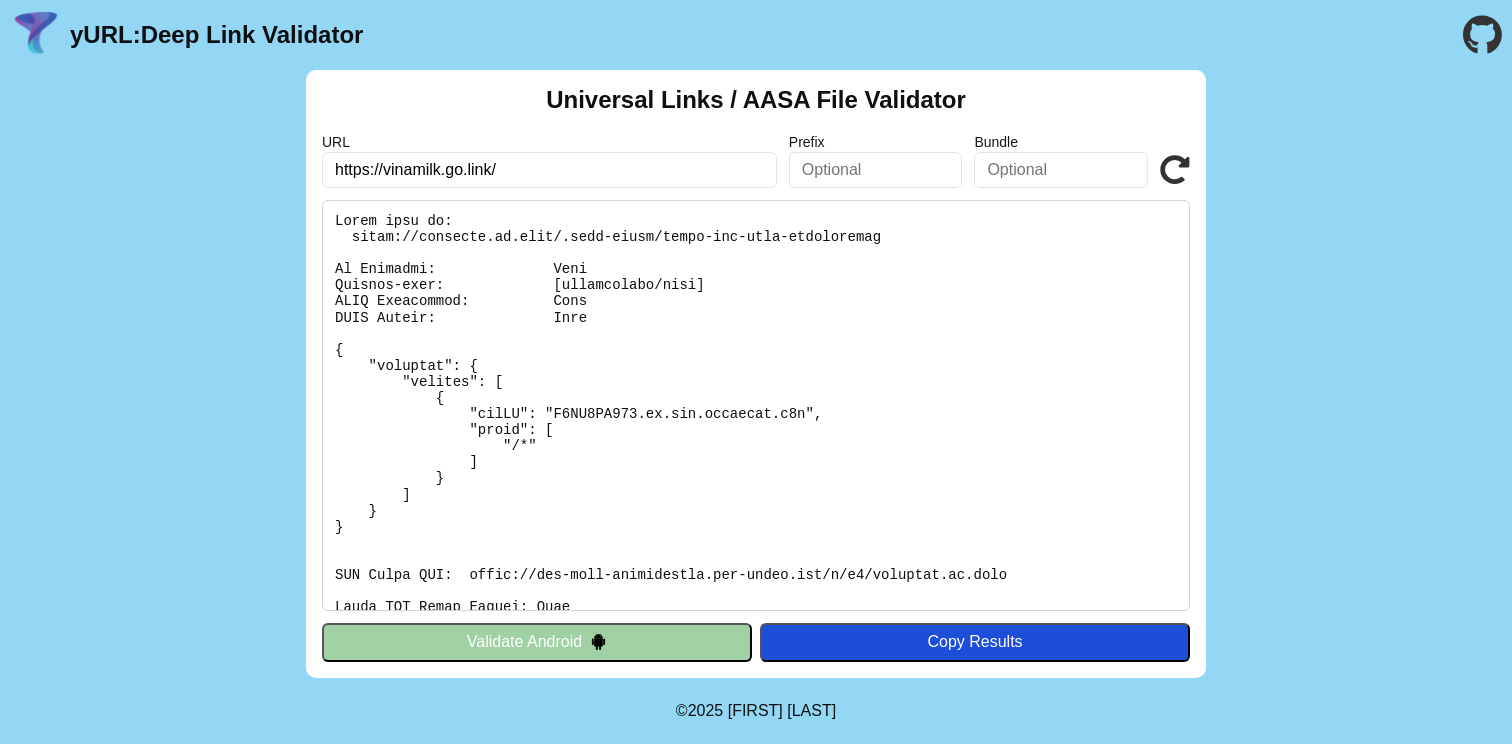scroll, scrollTop: 0, scrollLeft: 0, axis: both 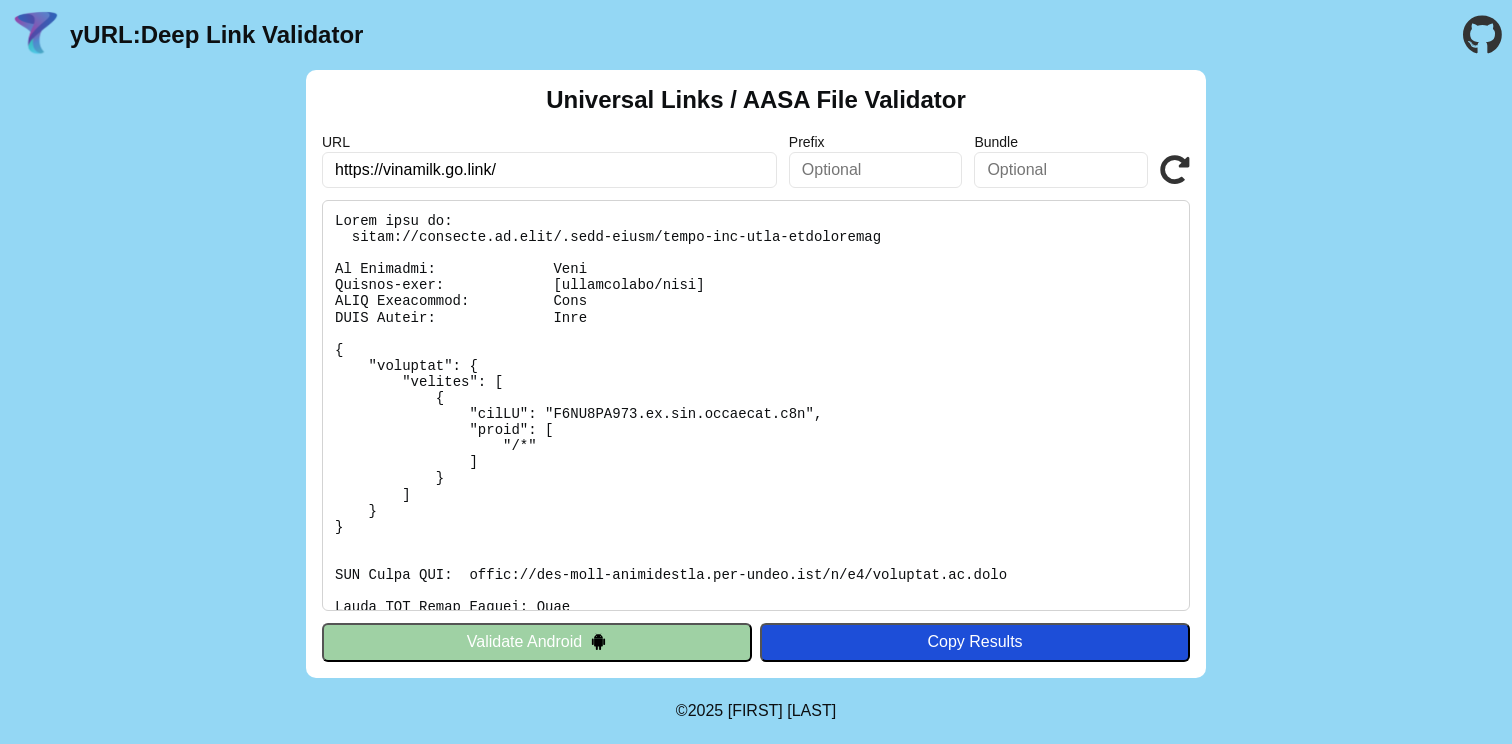 click on "https://vinamilk.go.link/" at bounding box center (549, 170) 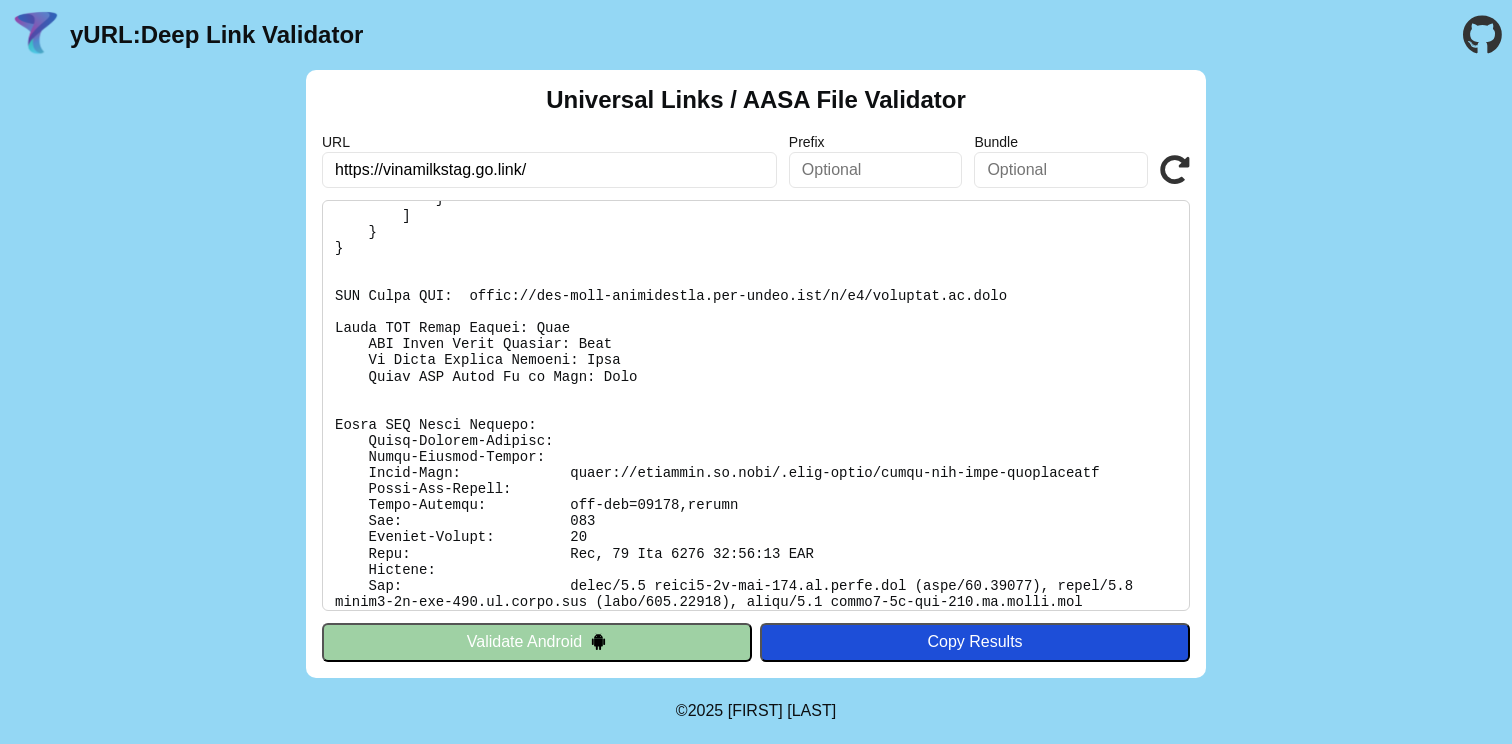 scroll, scrollTop: 323, scrollLeft: 0, axis: vertical 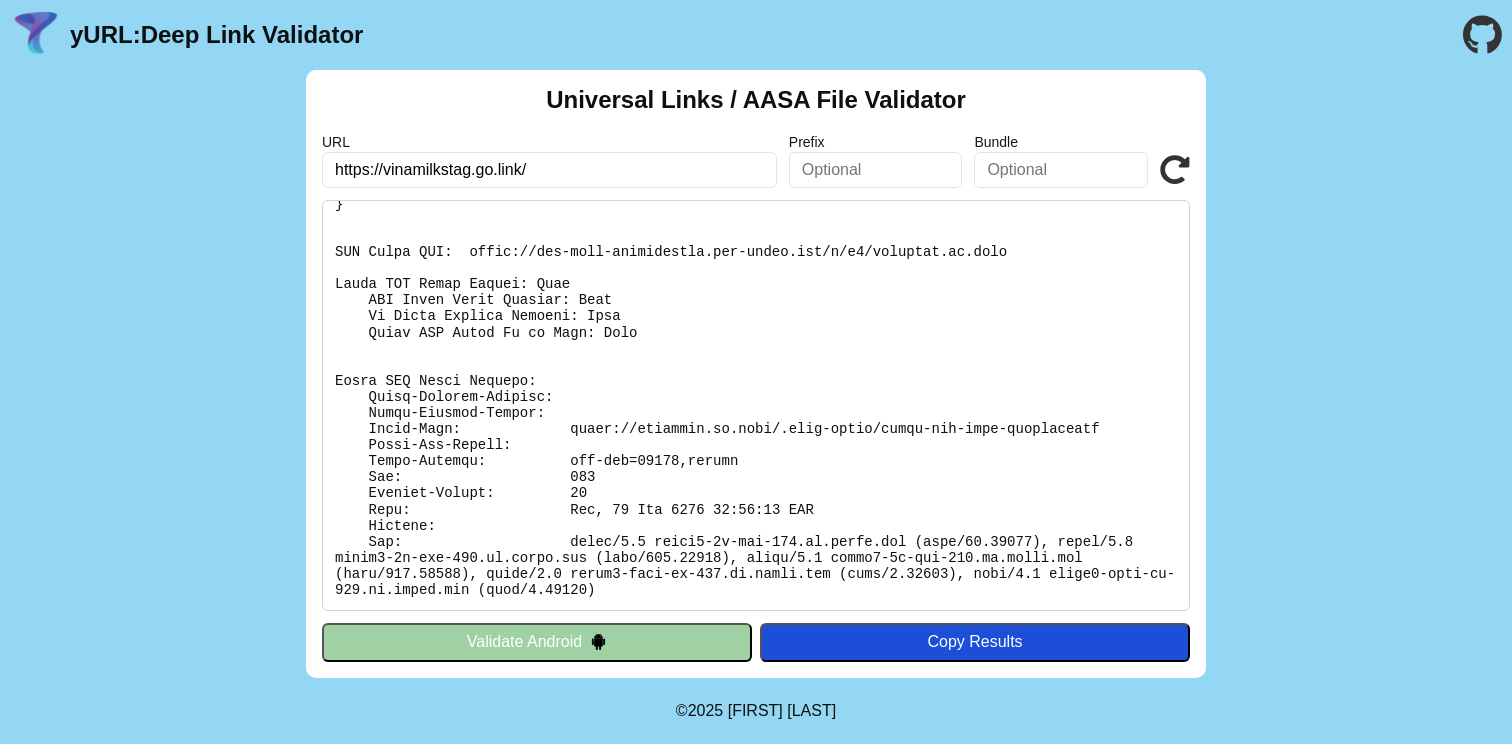 type on "https://vinamilkstag.go.link/" 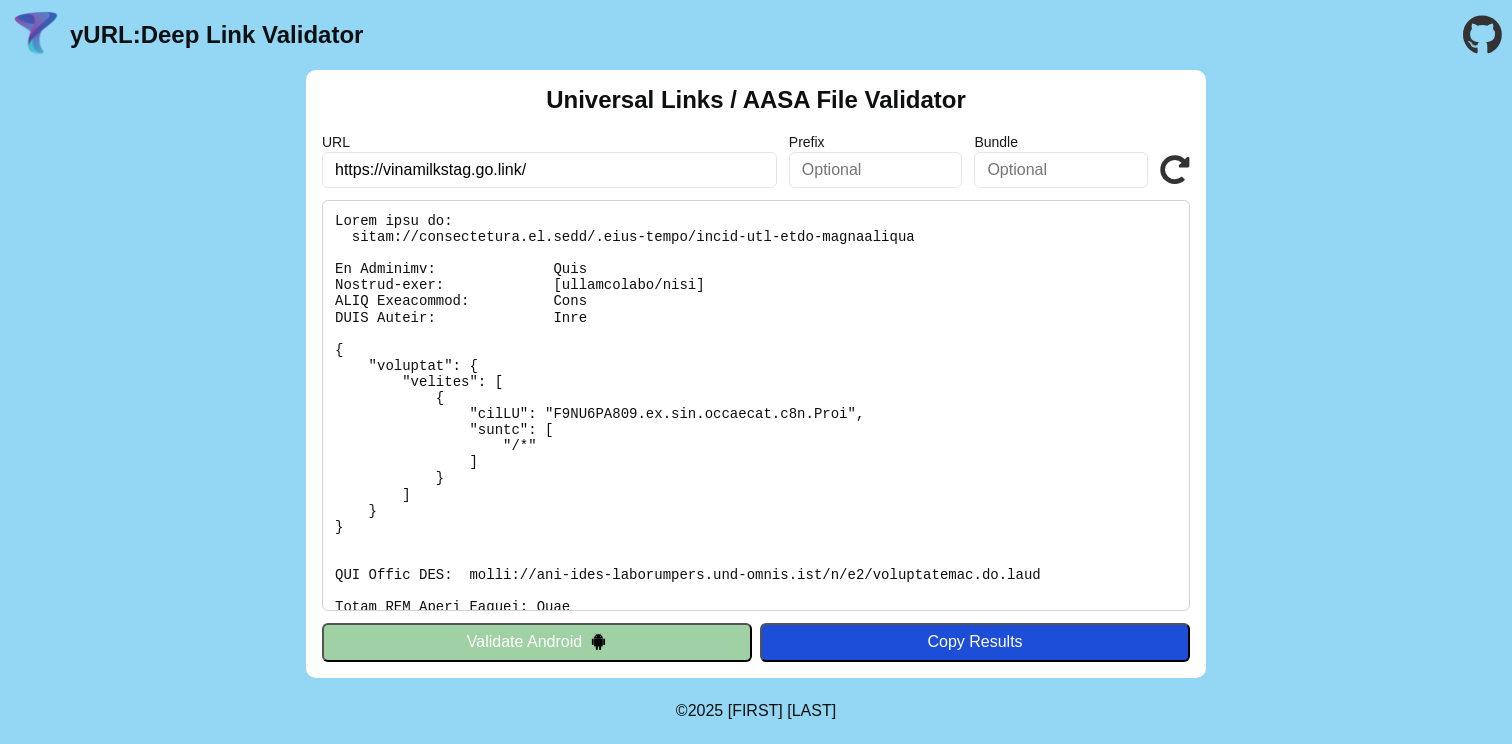 scroll, scrollTop: 0, scrollLeft: 0, axis: both 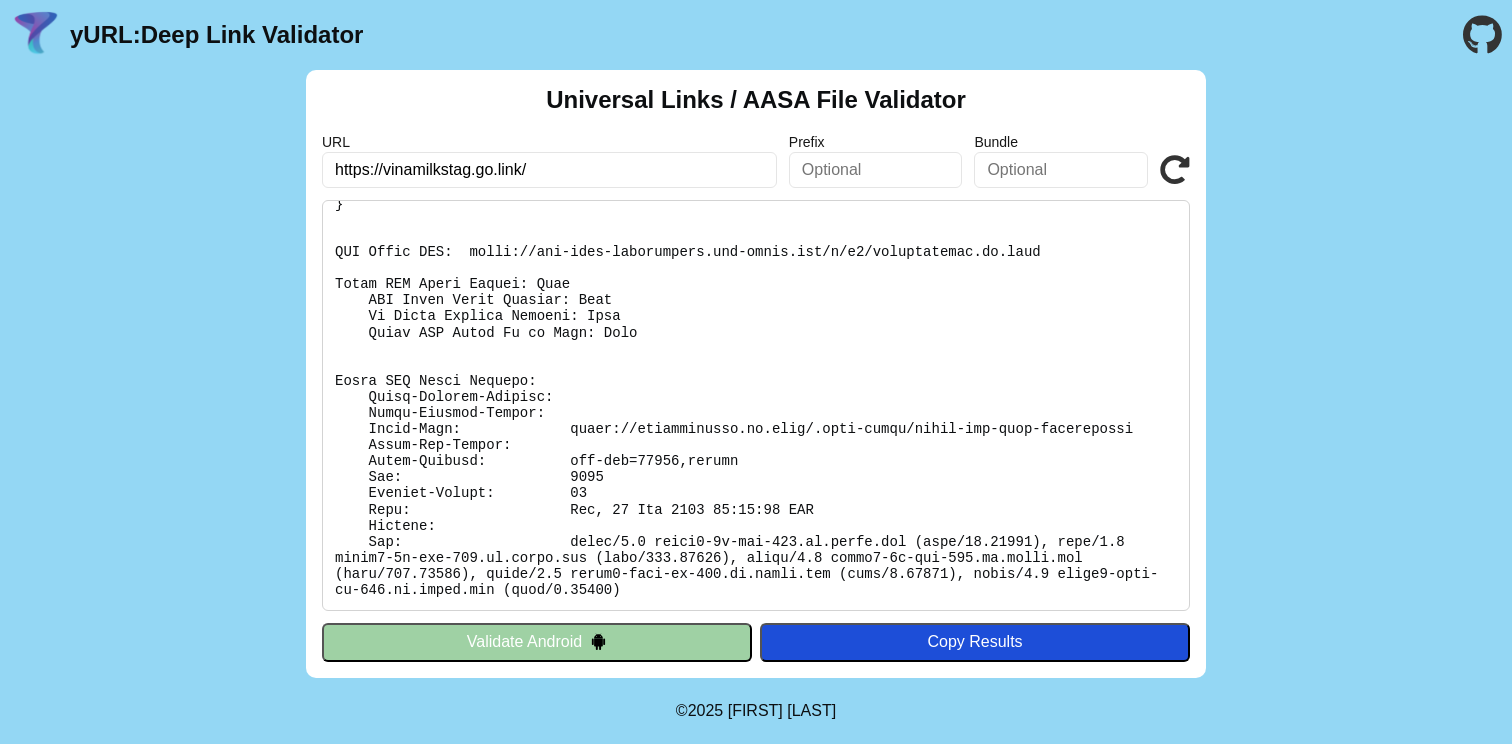click on "https://vinamilkstag.go.link/" at bounding box center [549, 170] 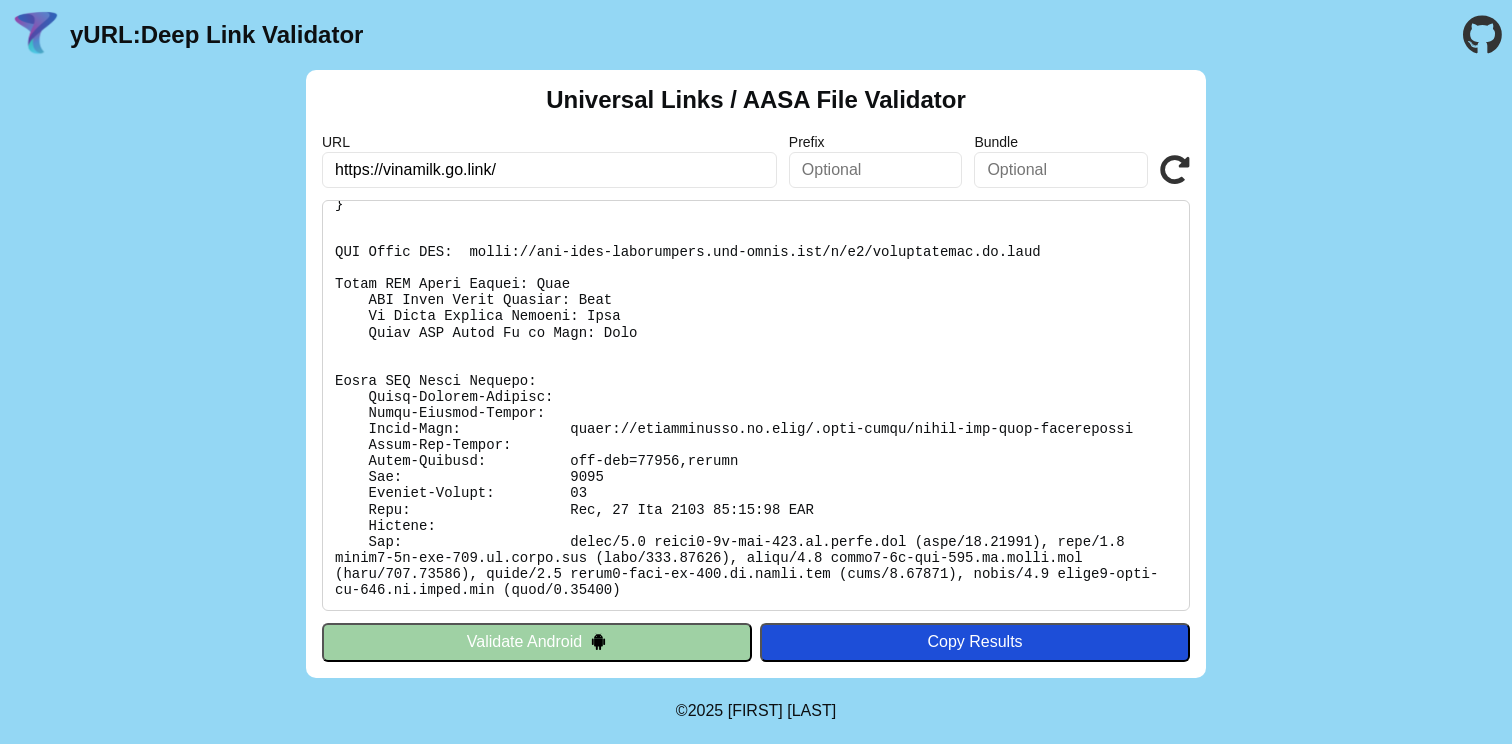 type on "https://vinamilk.go.link/" 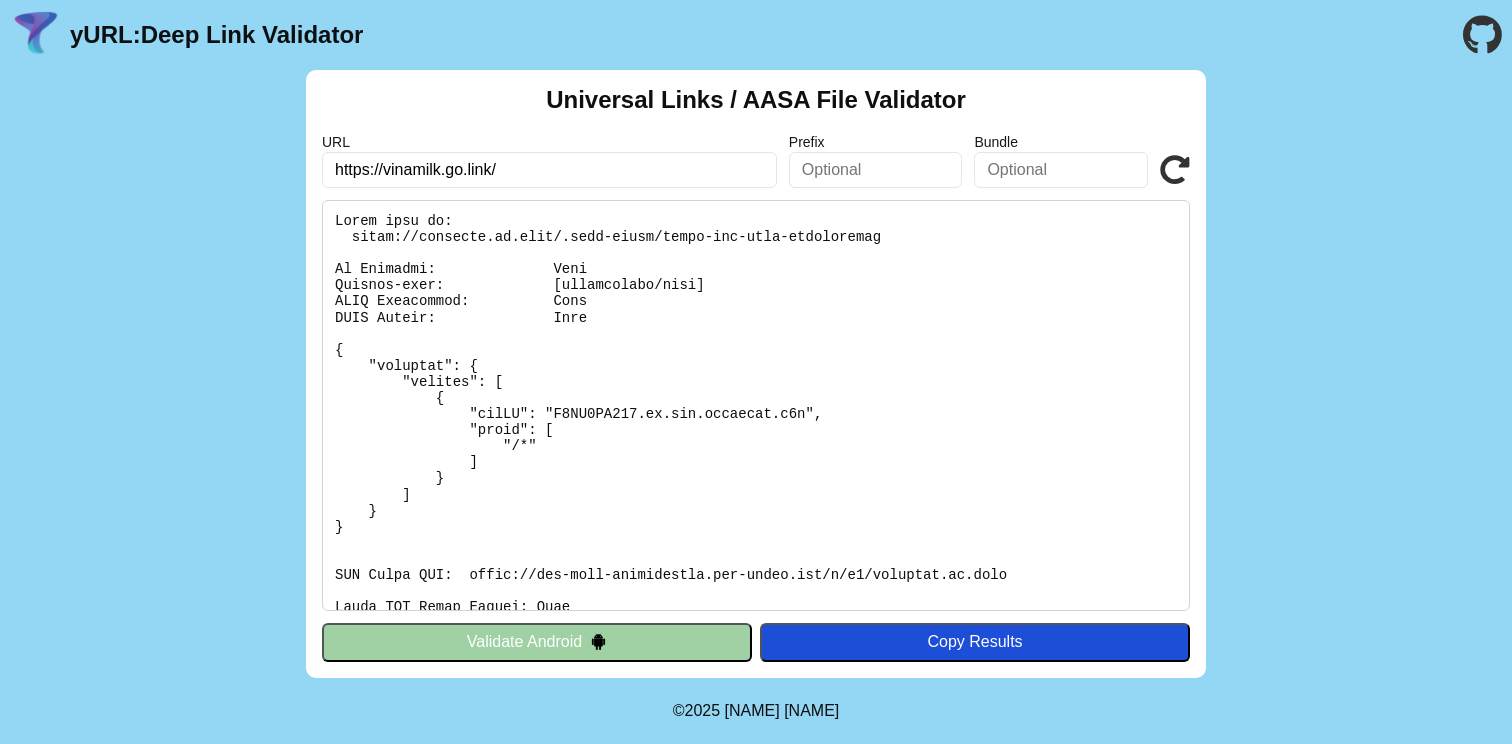 scroll, scrollTop: 0, scrollLeft: 0, axis: both 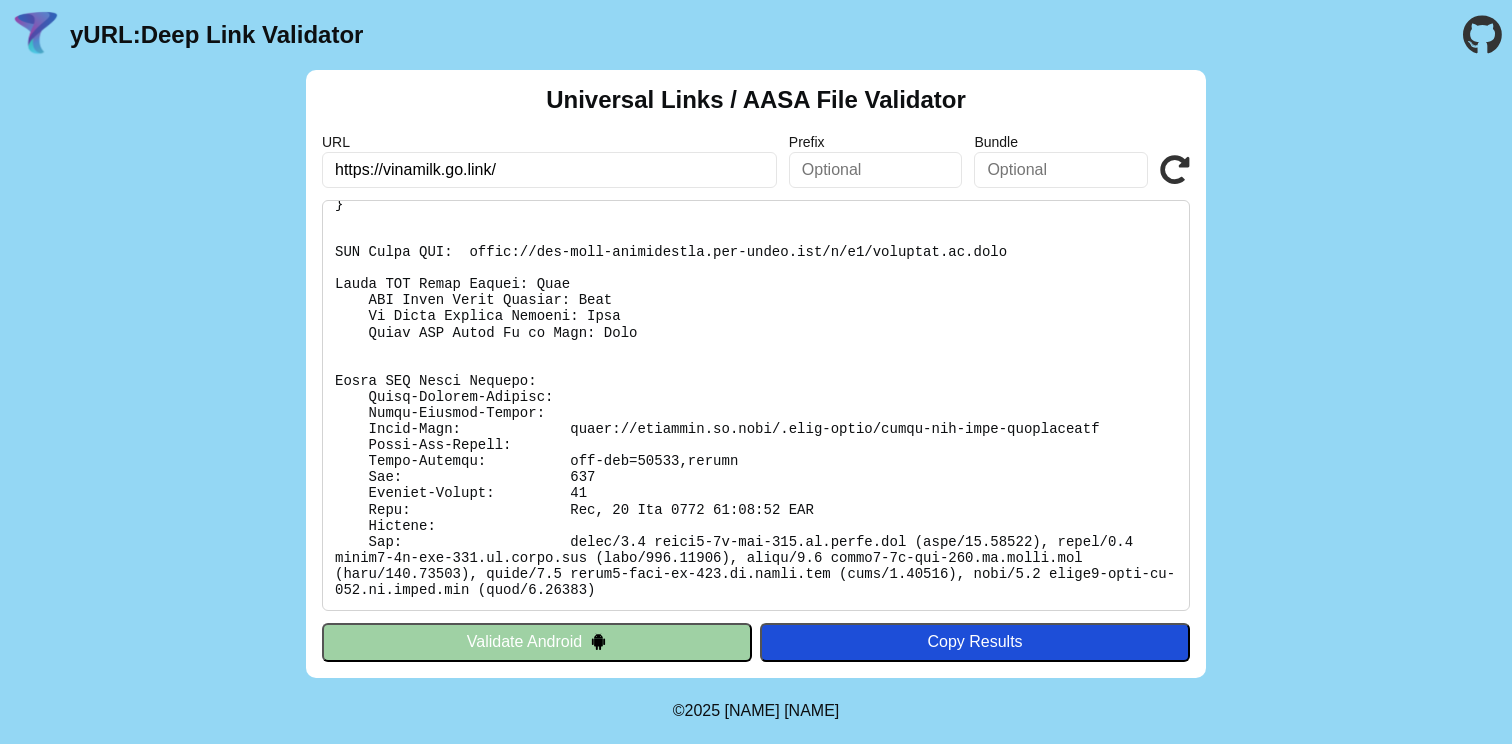 click on "https://vinamilk.go.link/" at bounding box center [549, 170] 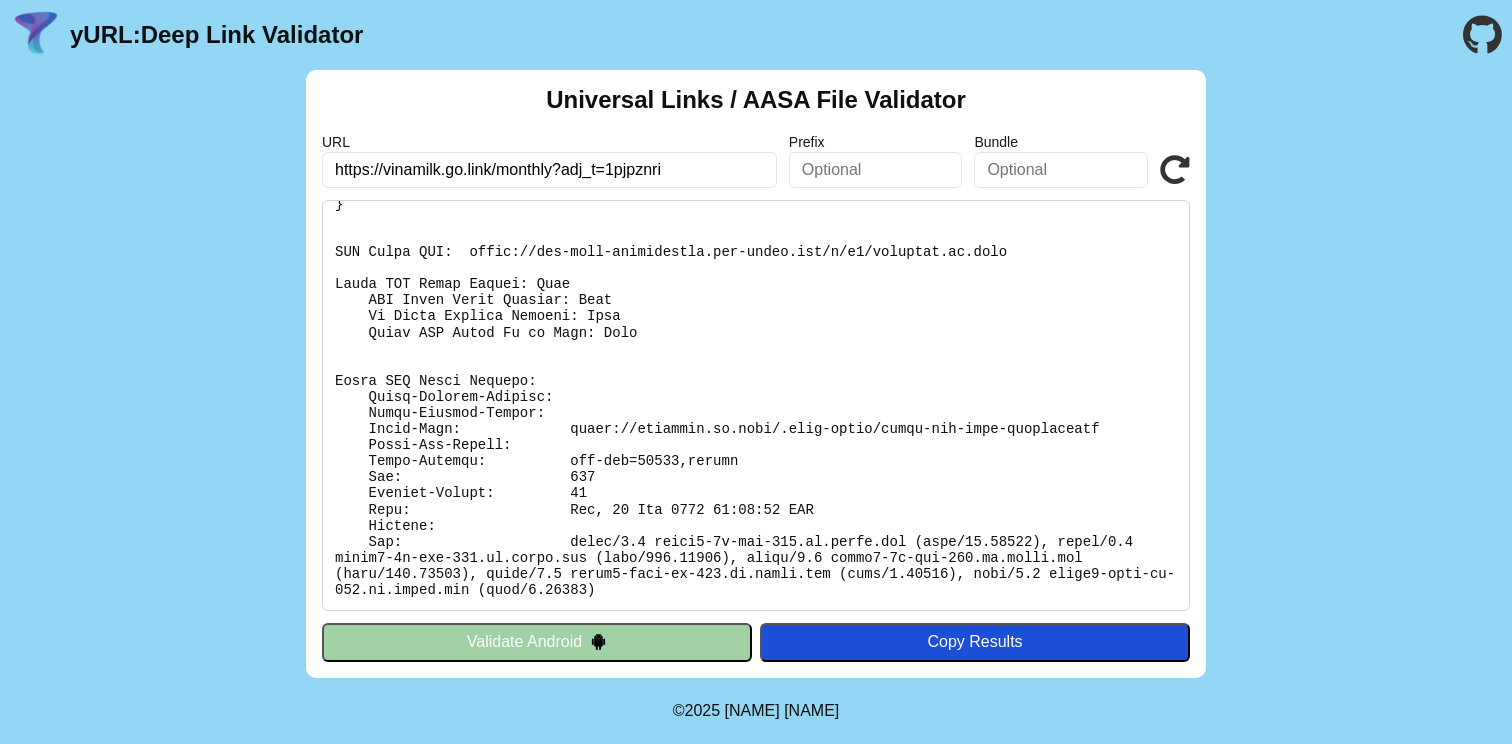 type on "https://vinamilk.go.link/monthly?adj_t=1pjpznri" 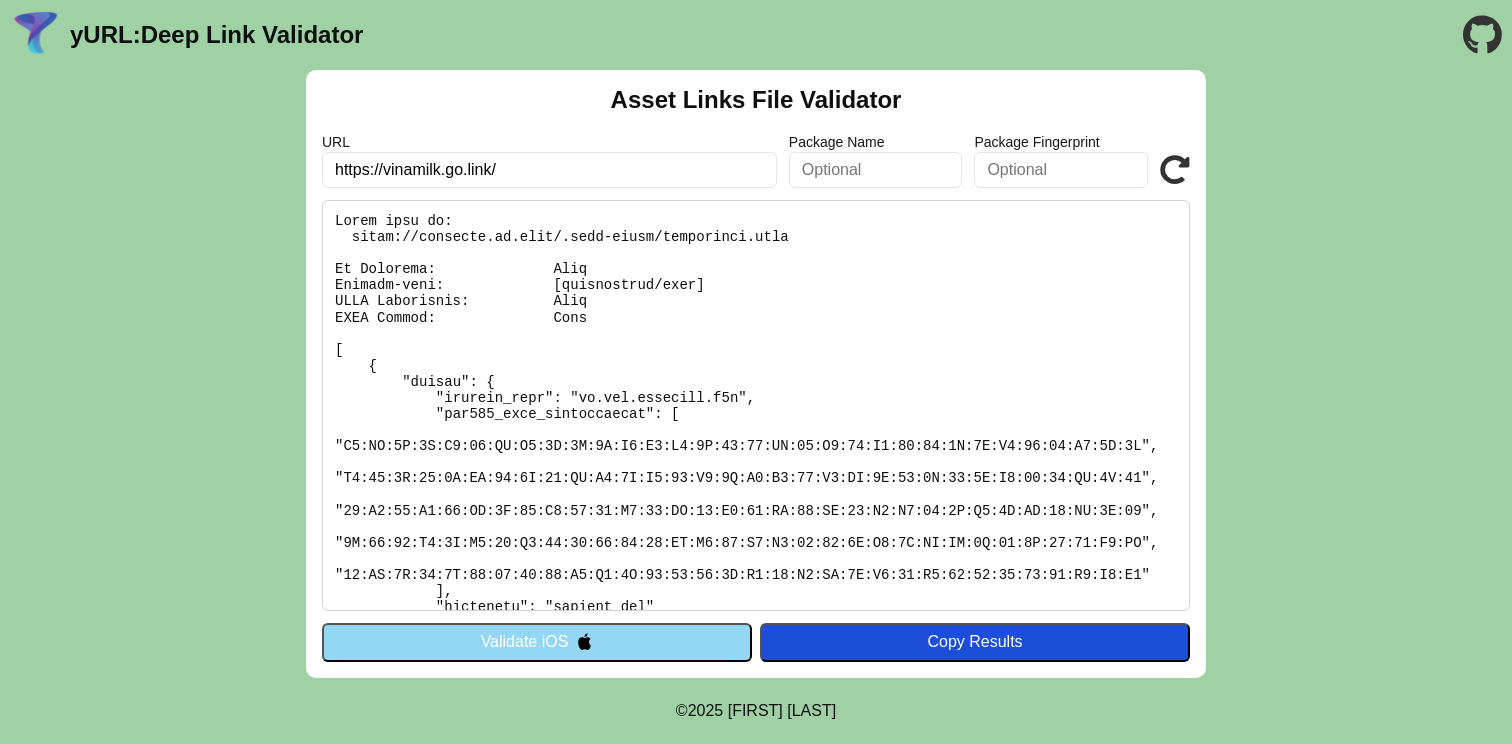 scroll, scrollTop: 0, scrollLeft: 0, axis: both 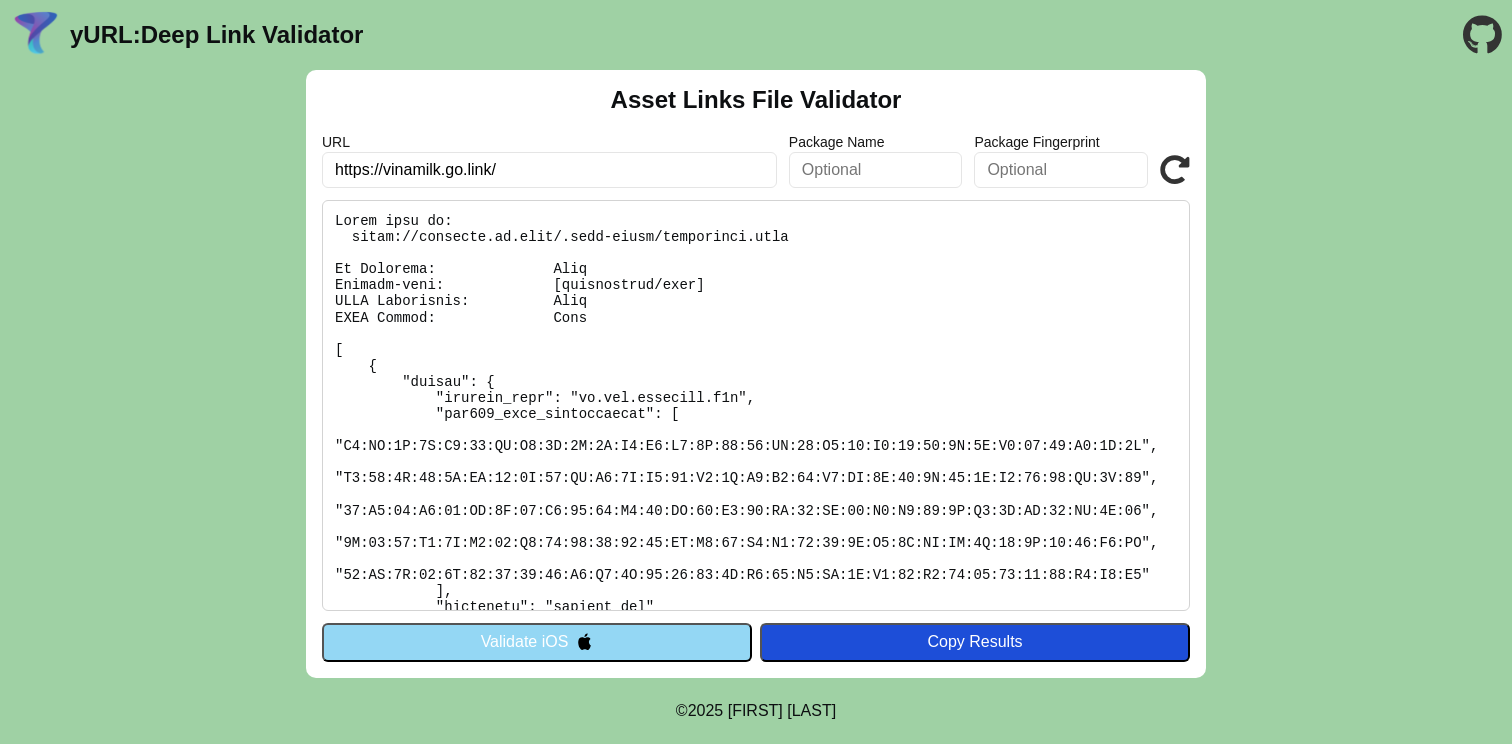 click on "Validate iOS" at bounding box center (537, 642) 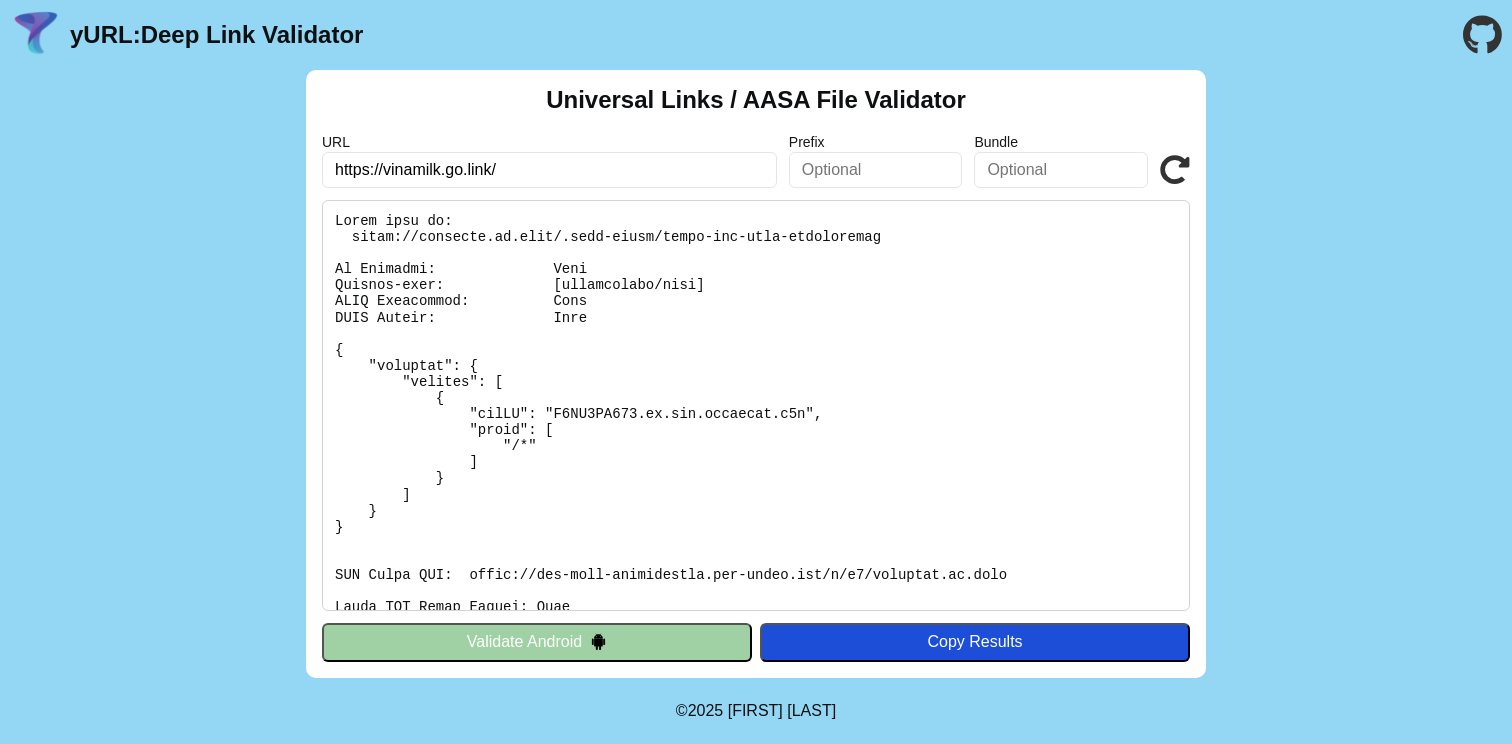 scroll, scrollTop: 0, scrollLeft: 0, axis: both 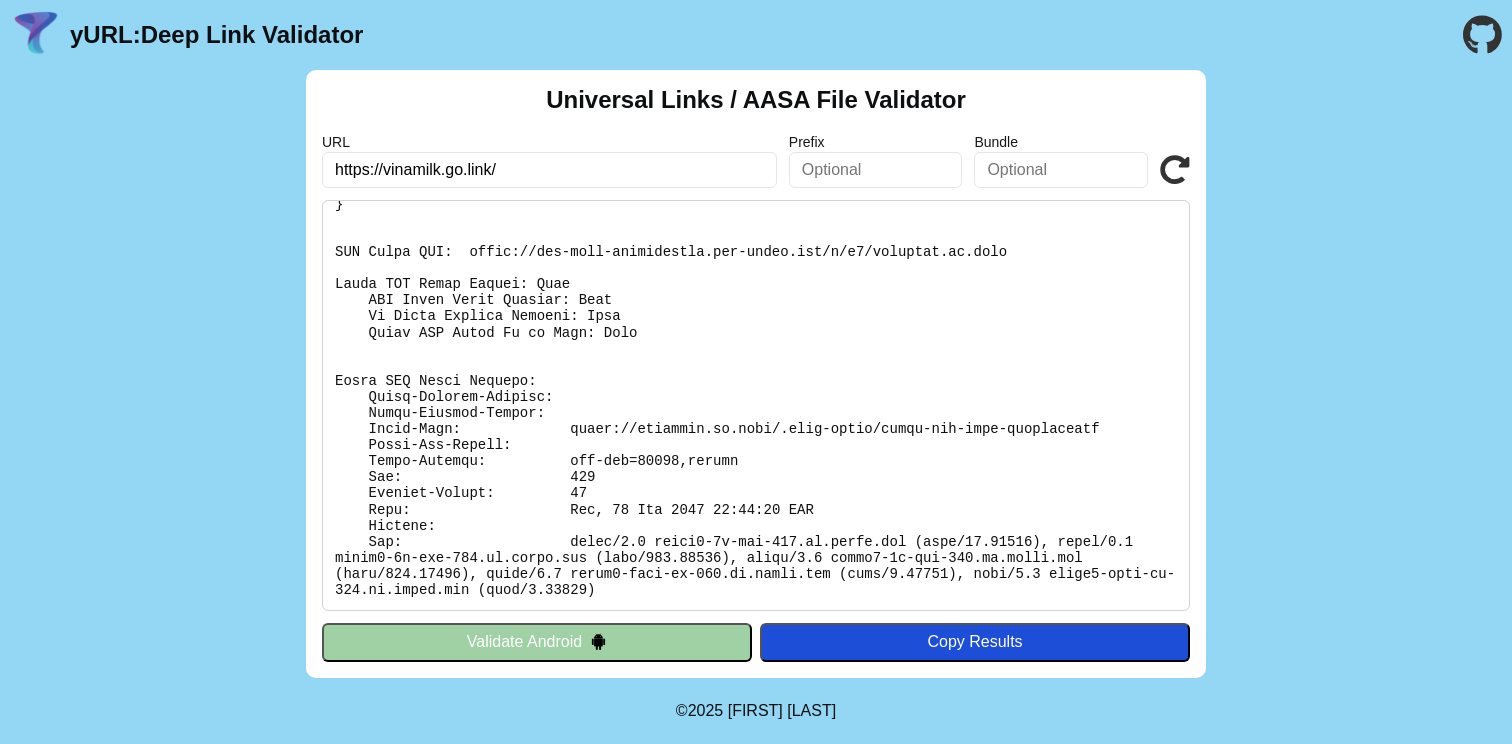 click on "Validate Android" at bounding box center [537, 642] 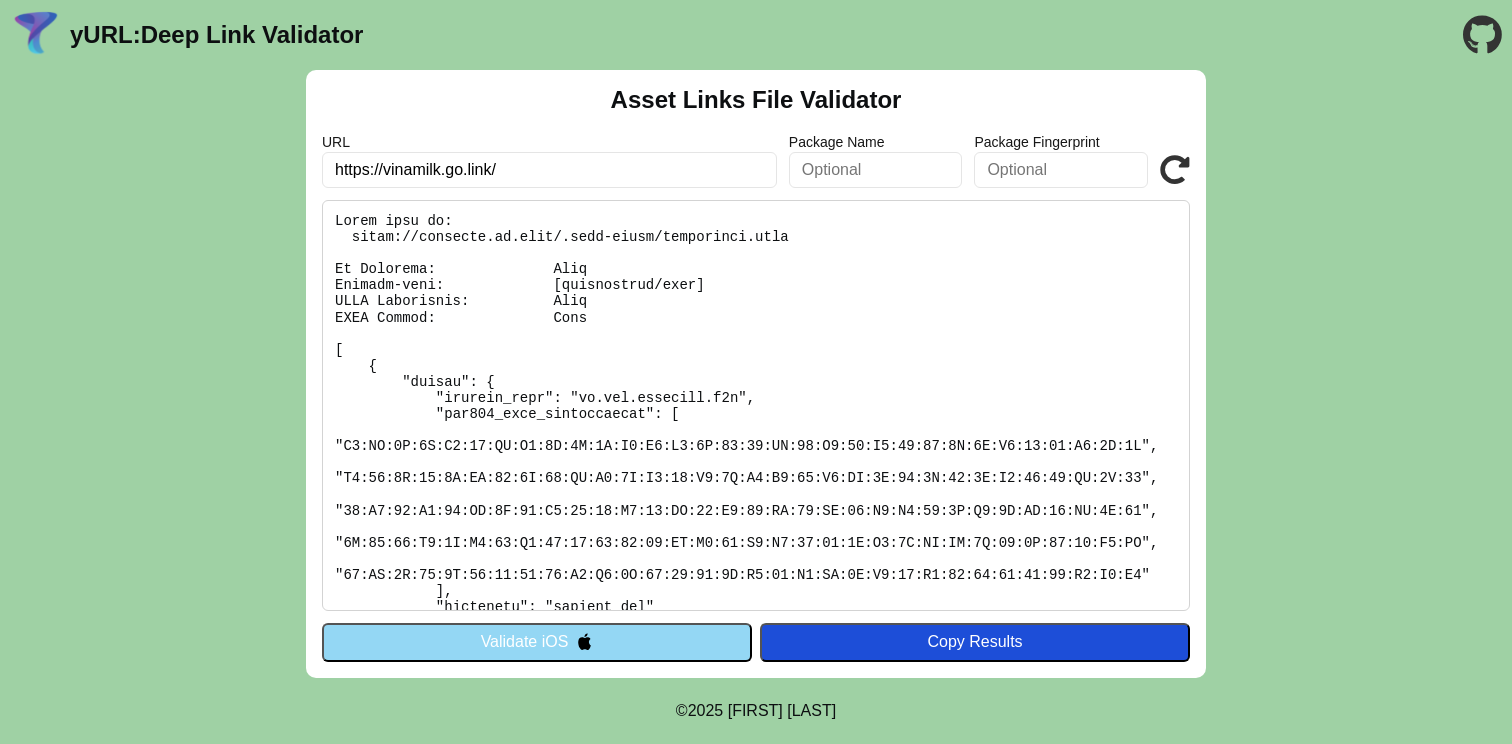 scroll, scrollTop: 0, scrollLeft: 0, axis: both 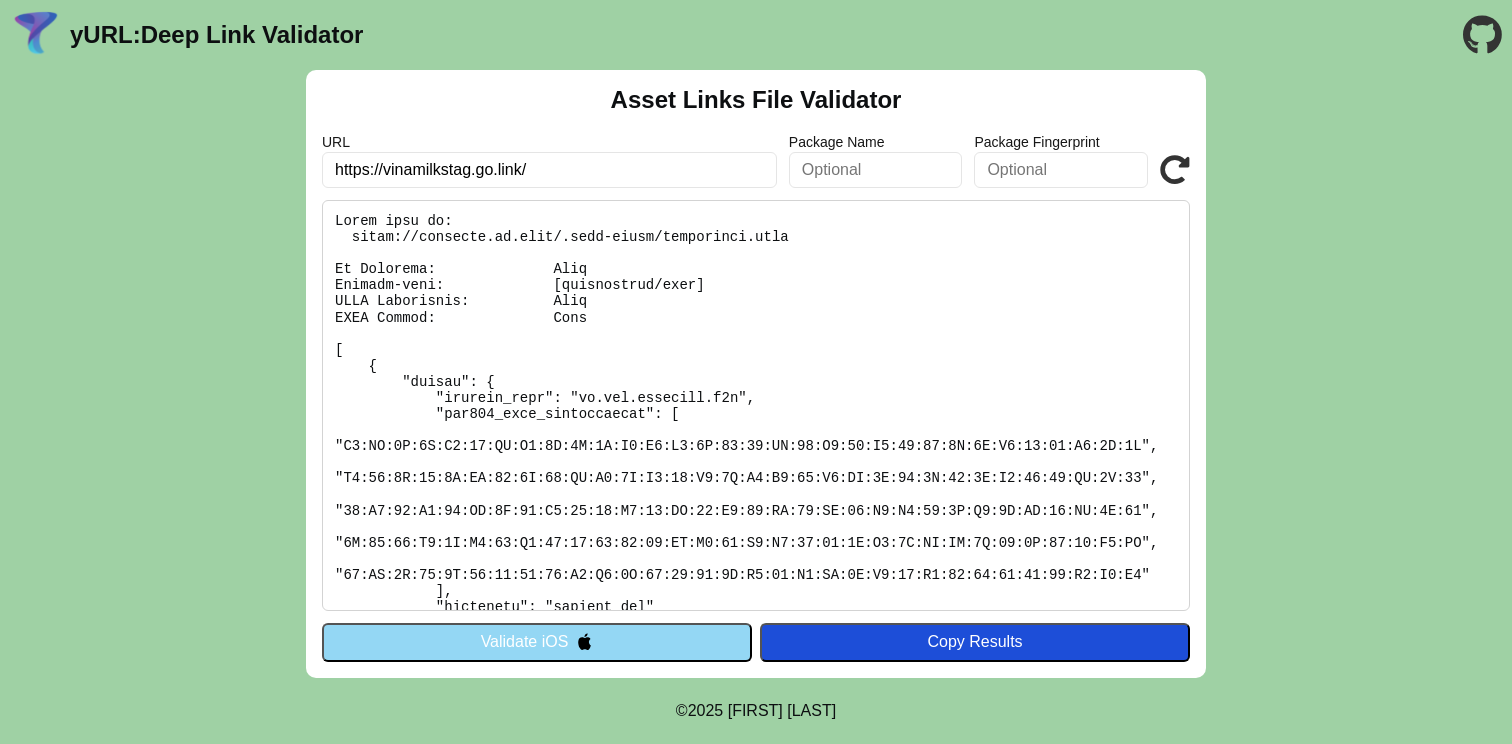 type on "https://vinamilkstag.go.link/" 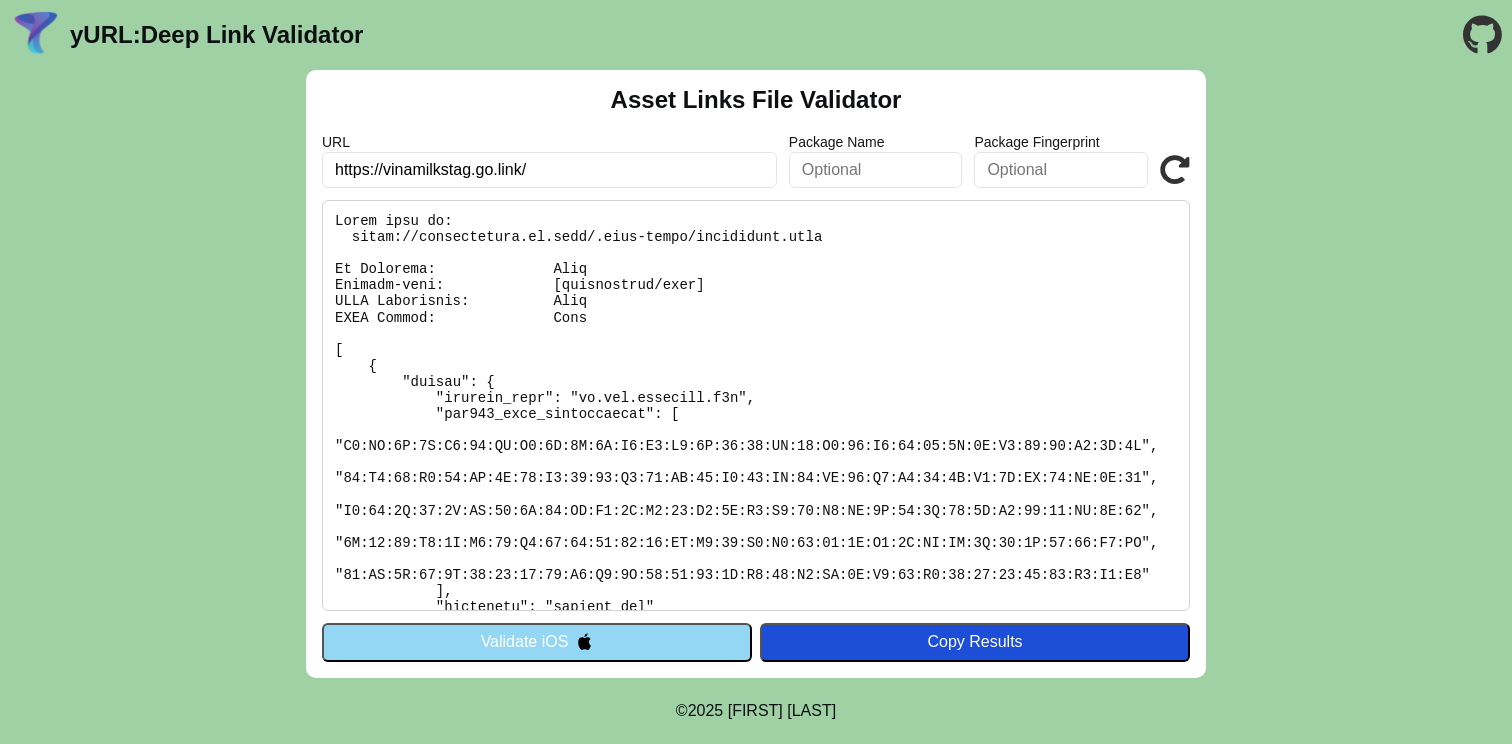 scroll, scrollTop: 0, scrollLeft: 0, axis: both 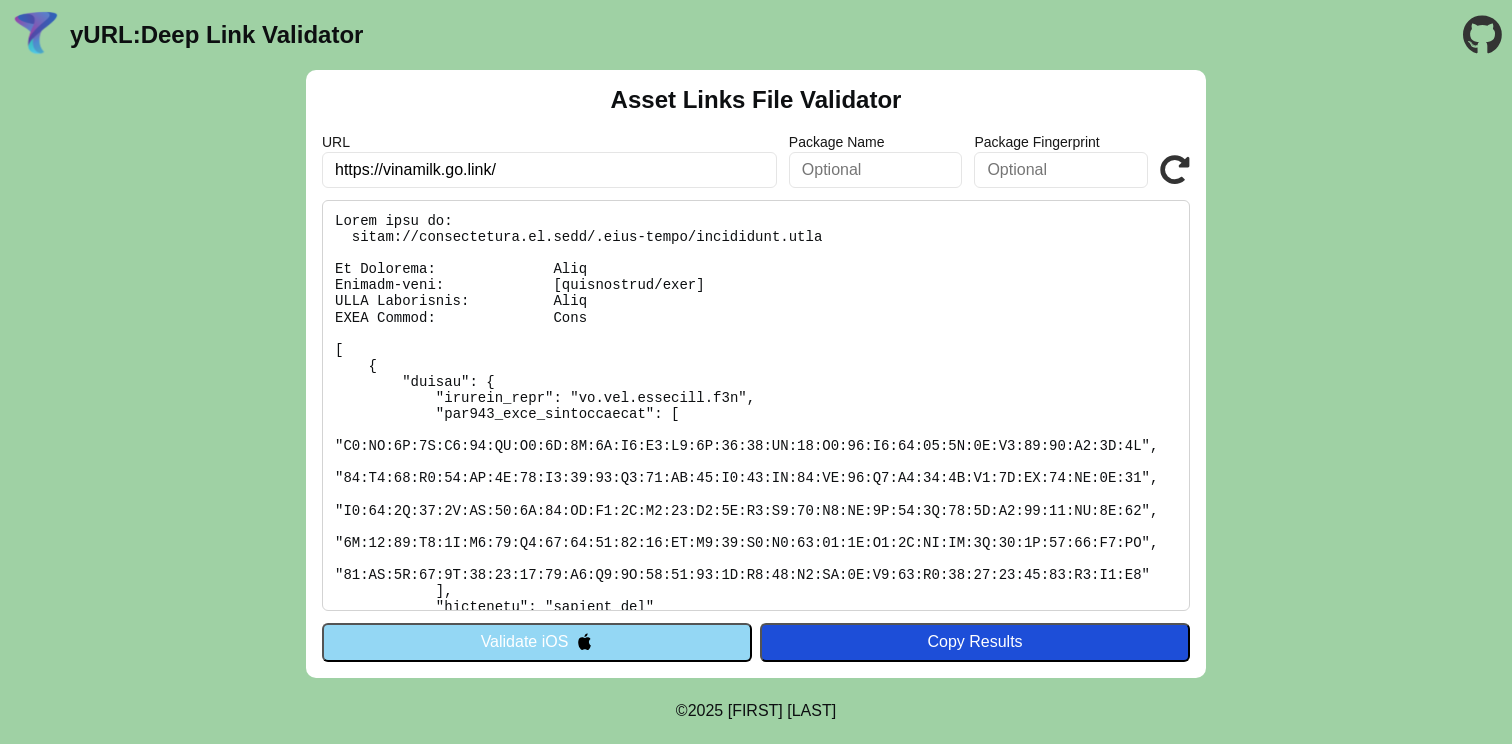 type on "https://vinamilk.go.link/" 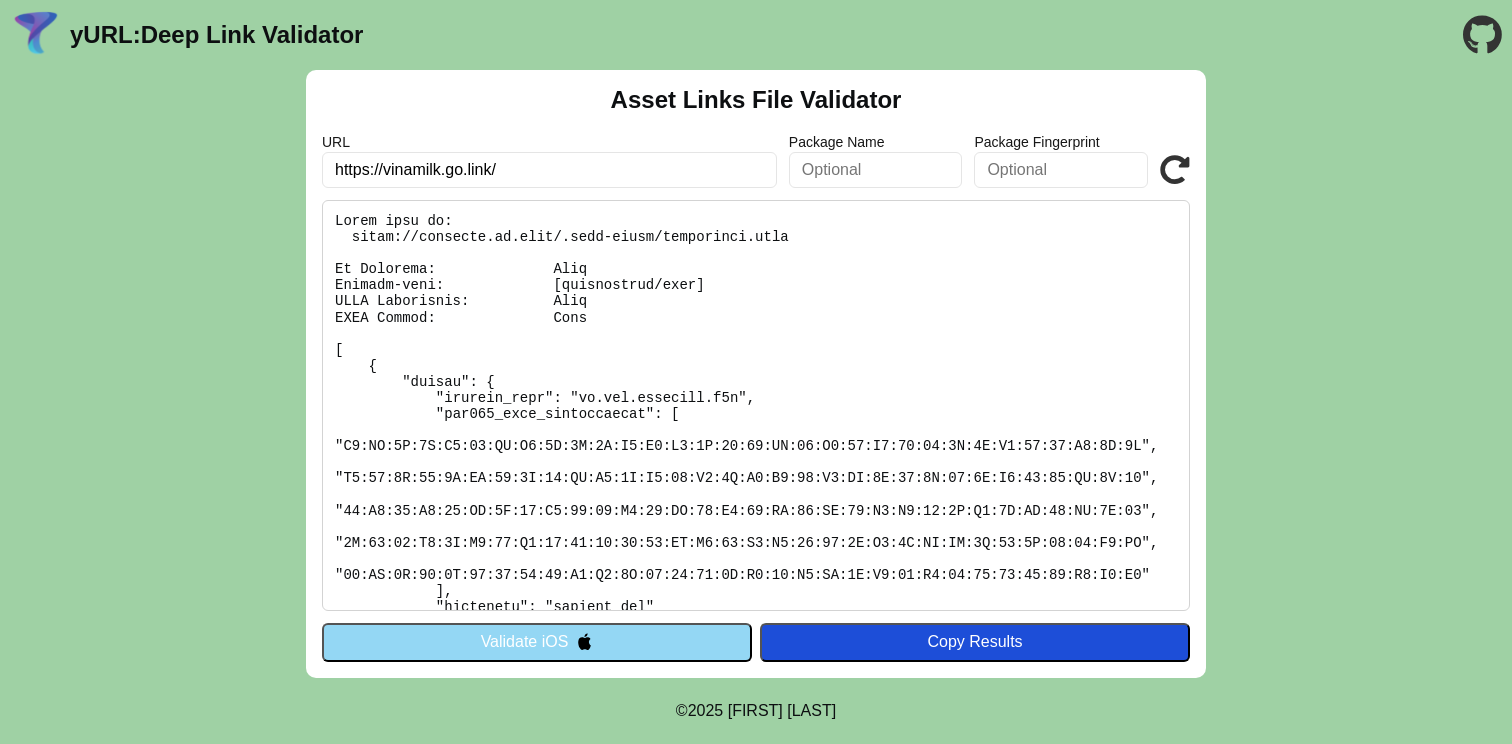 scroll, scrollTop: 0, scrollLeft: 0, axis: both 